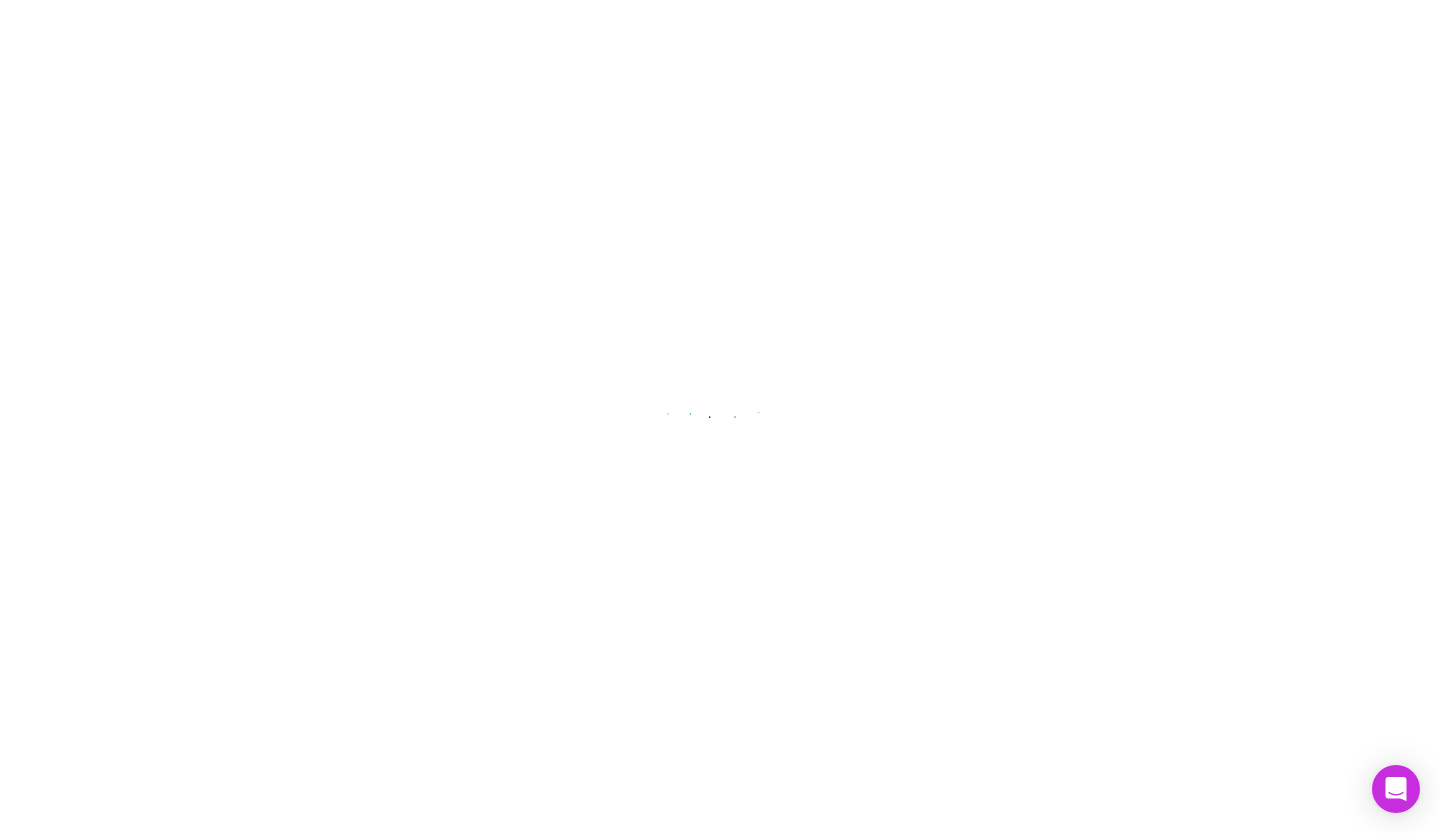 scroll, scrollTop: 0, scrollLeft: 0, axis: both 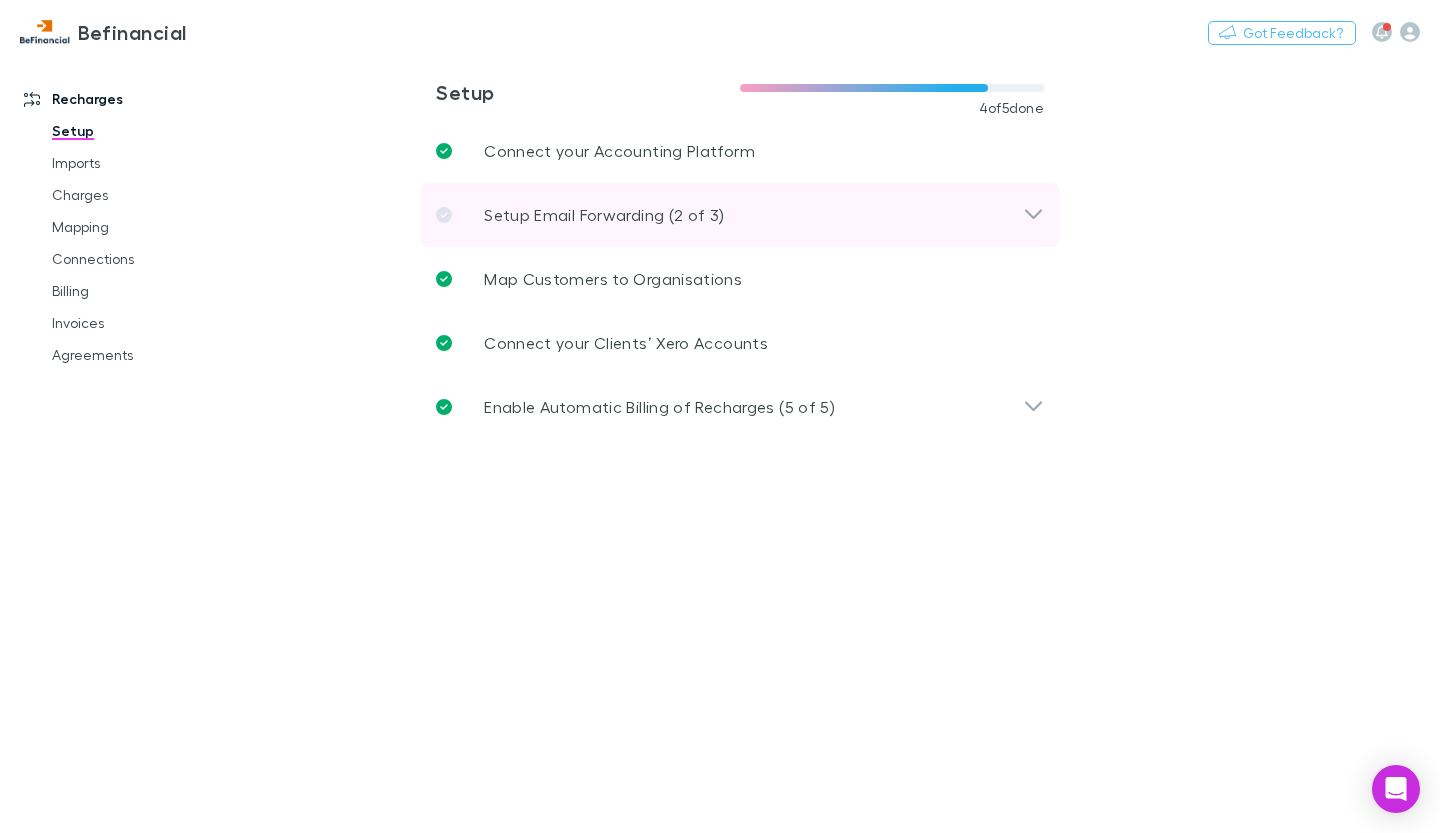 click on "Setup Email Forwarding    (2 of 3)" at bounding box center (604, 215) 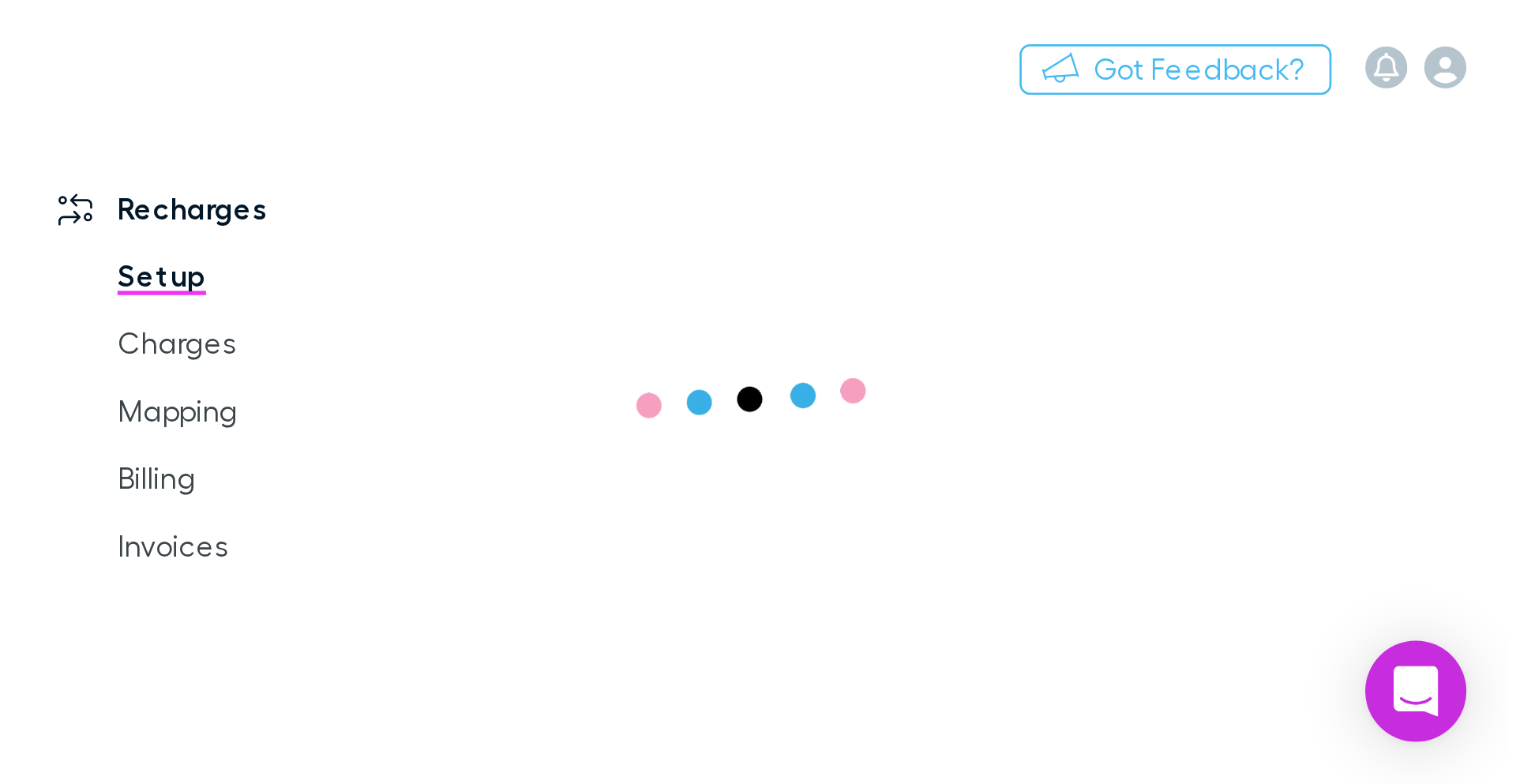 scroll, scrollTop: 0, scrollLeft: 0, axis: both 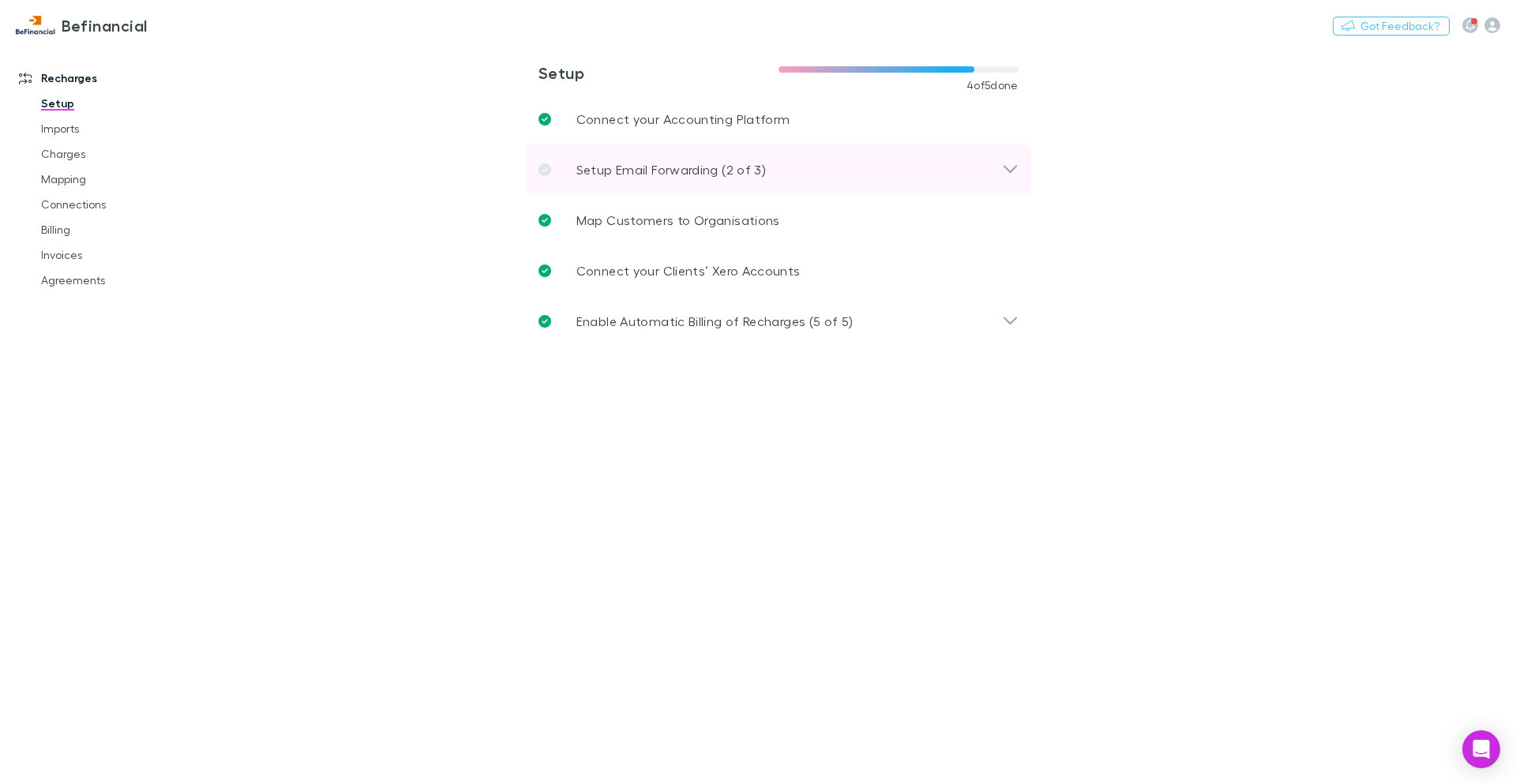 click 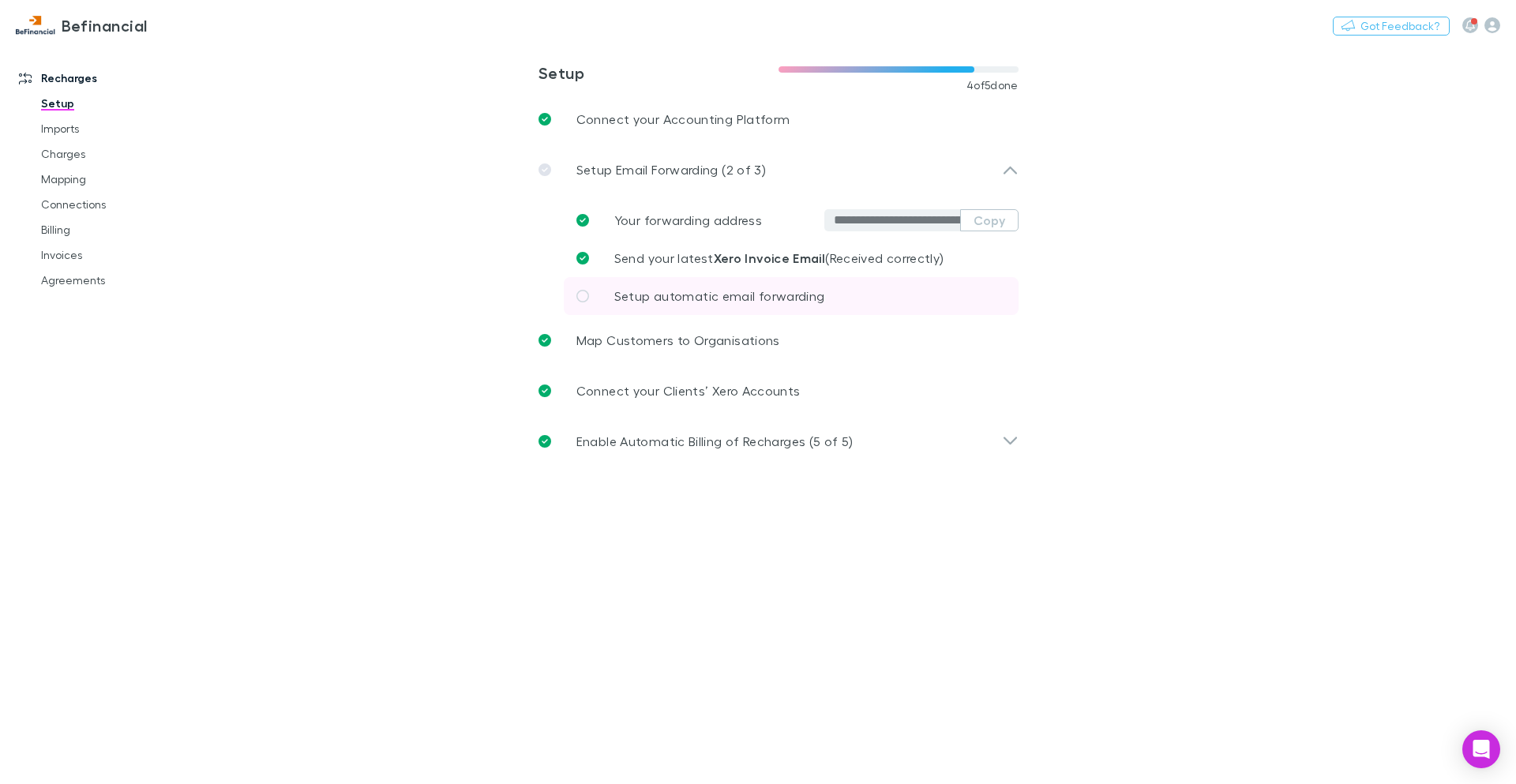click on "Setup automatic email forwarding" at bounding box center [719, 296] 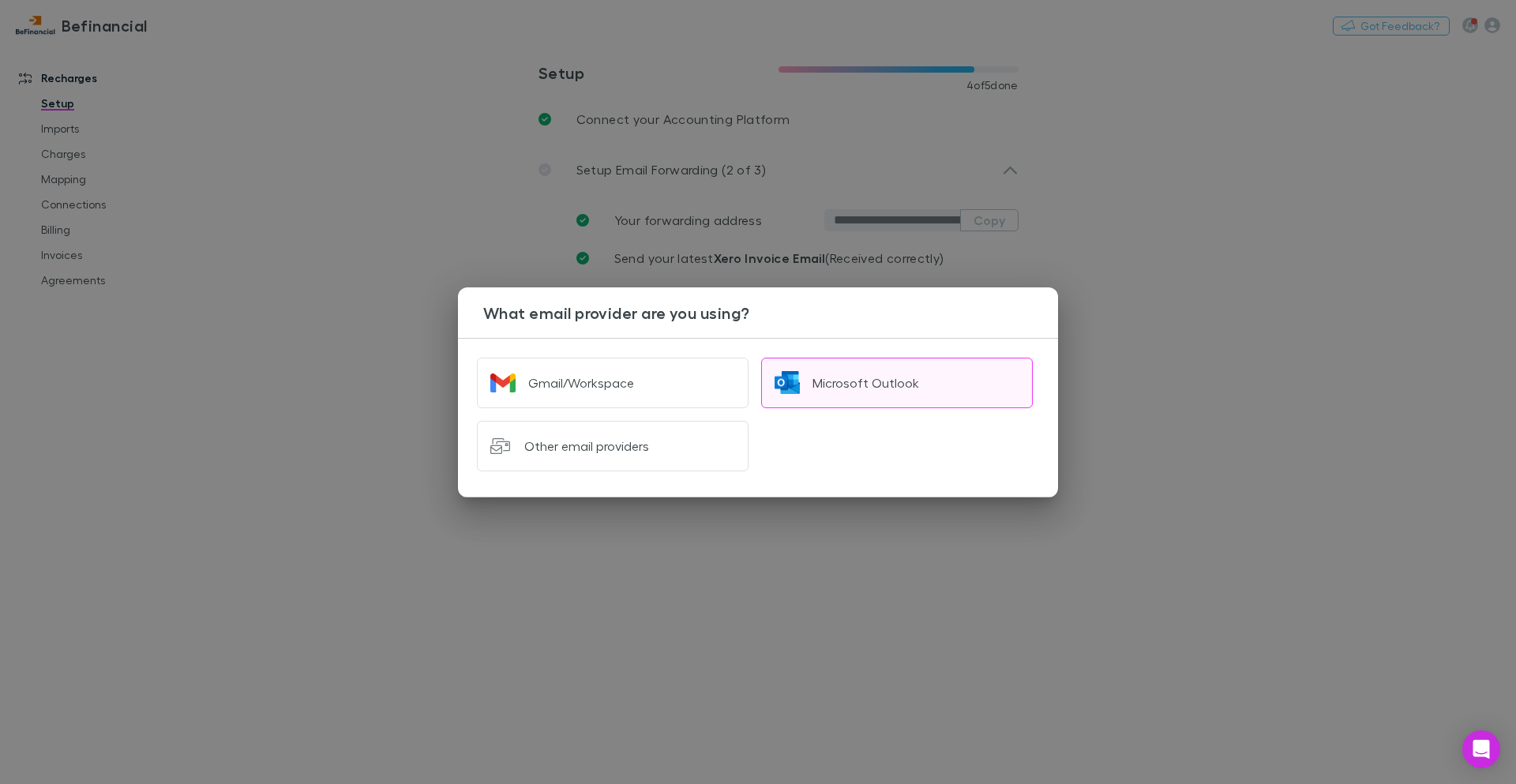 click on "Microsoft Outlook" at bounding box center [865, 383] 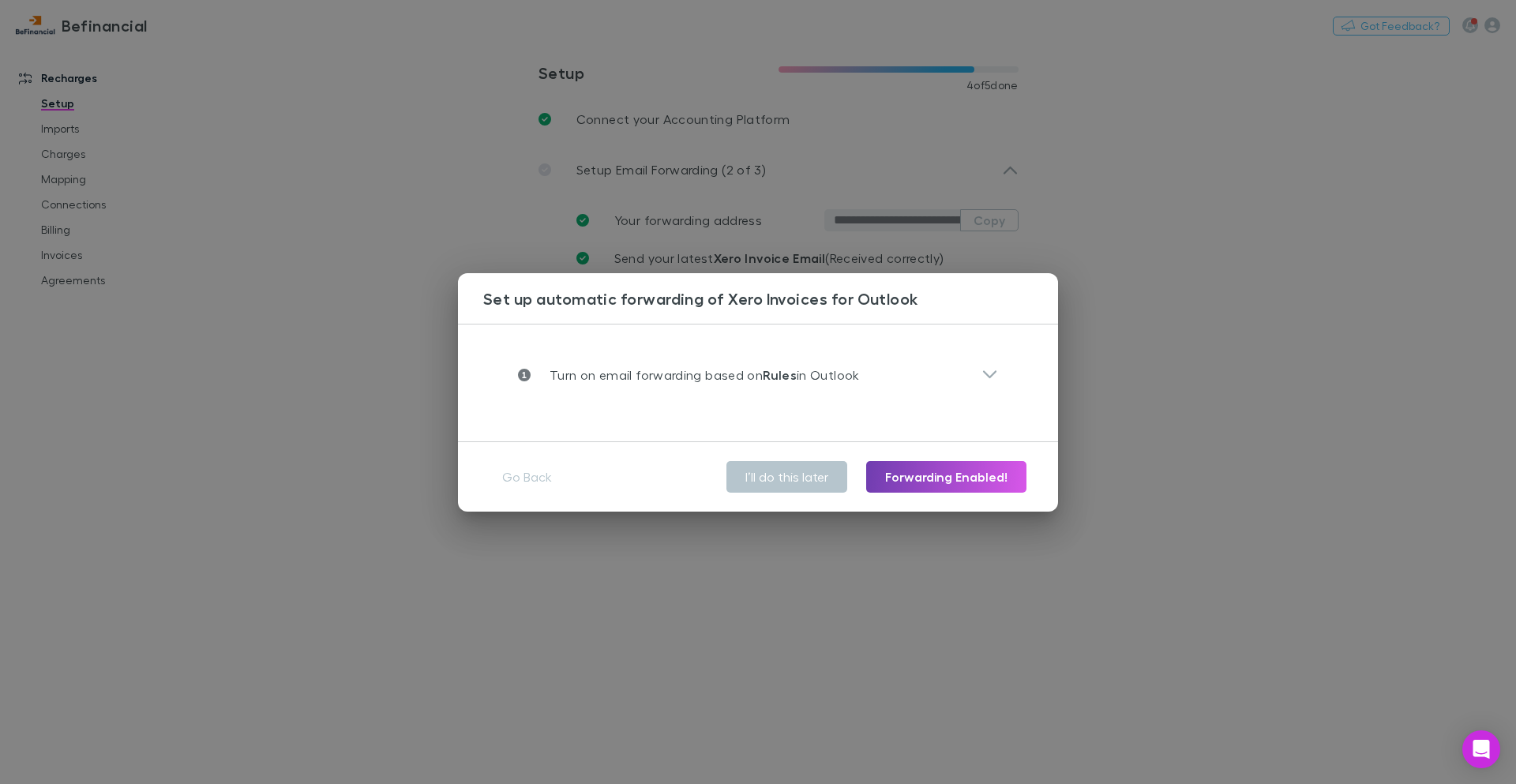 click on "Forwarding Enabled!" at bounding box center (946, 477) 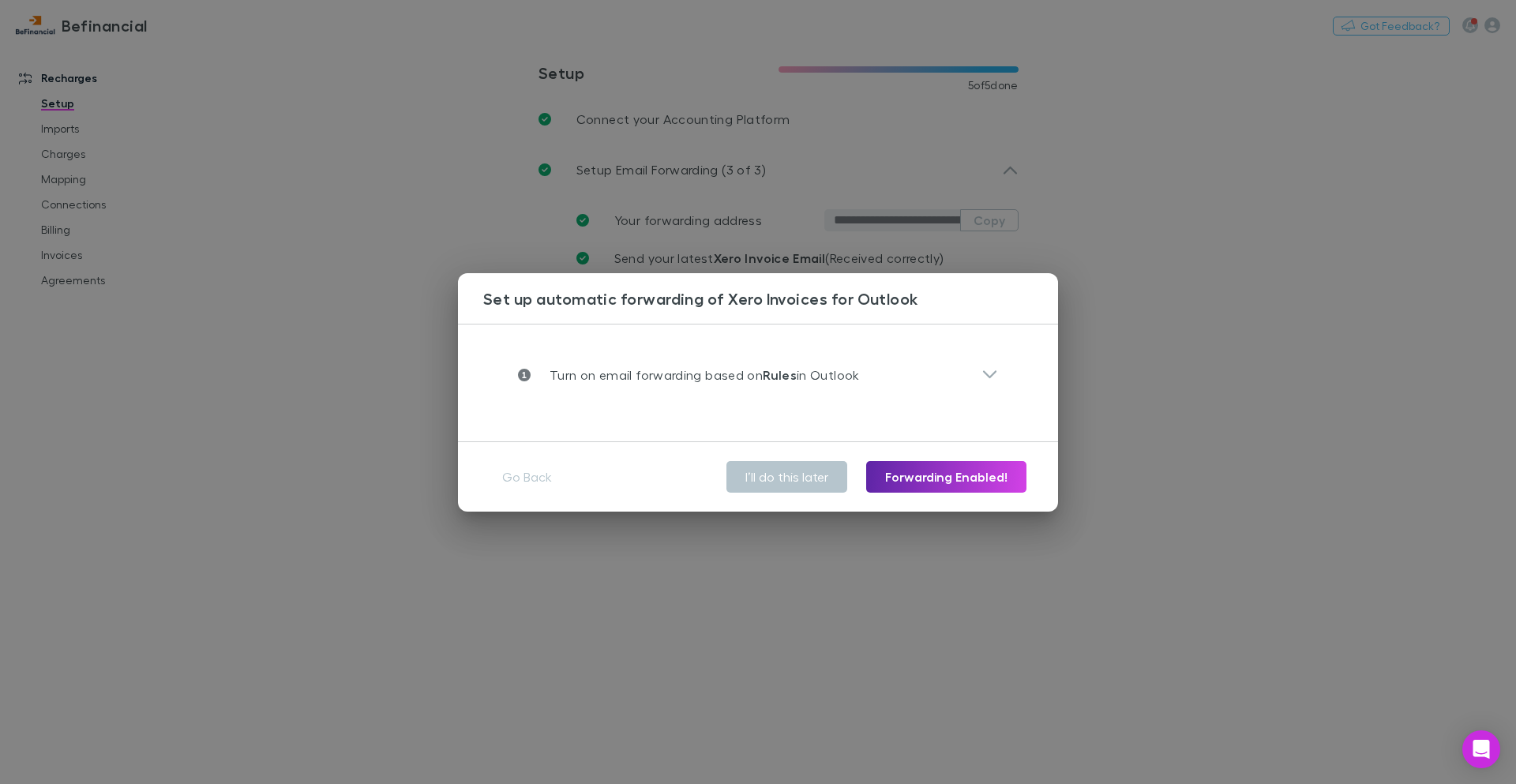 click on "**********" at bounding box center [758, 392] 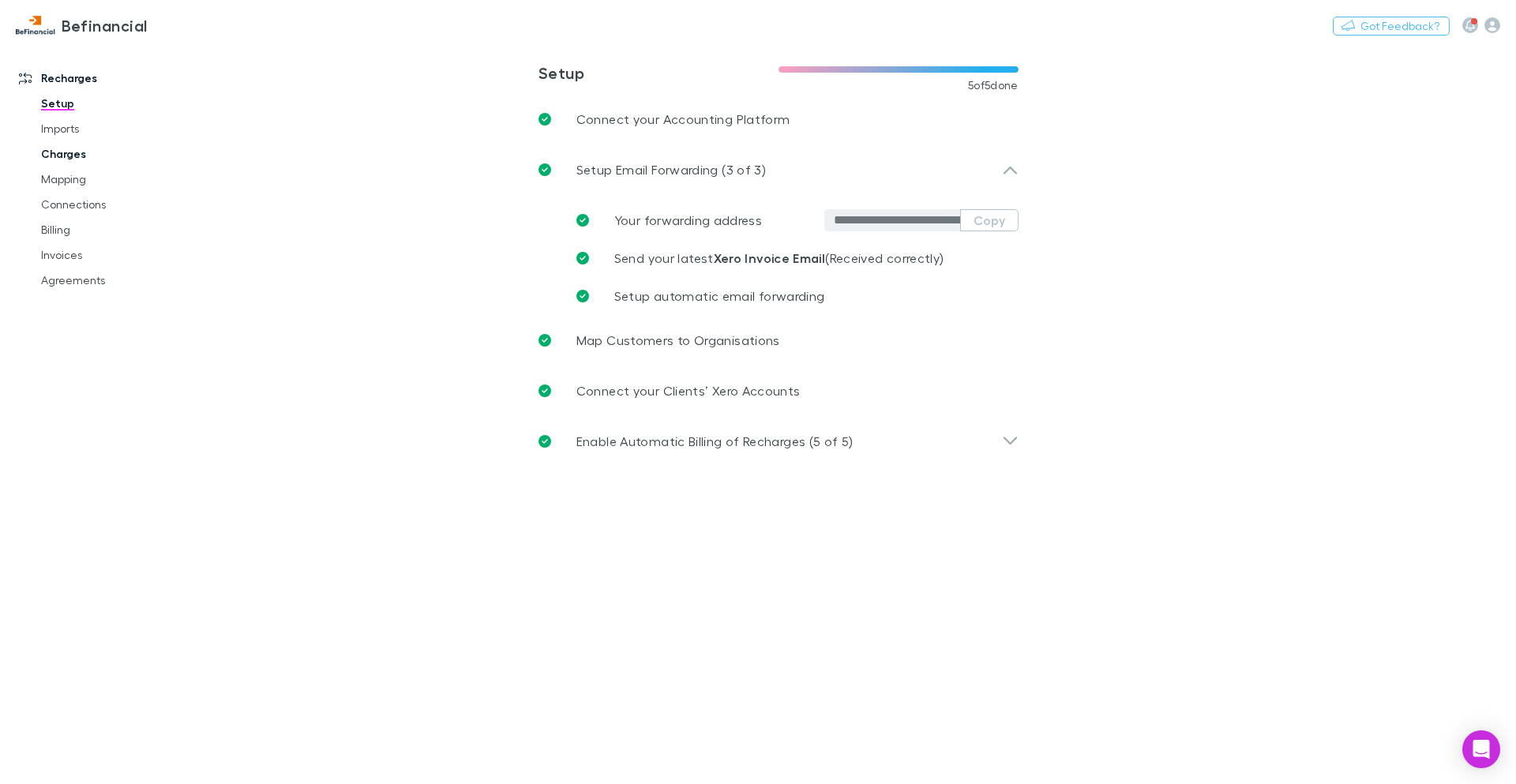 click on "Charges" at bounding box center [119, 154] 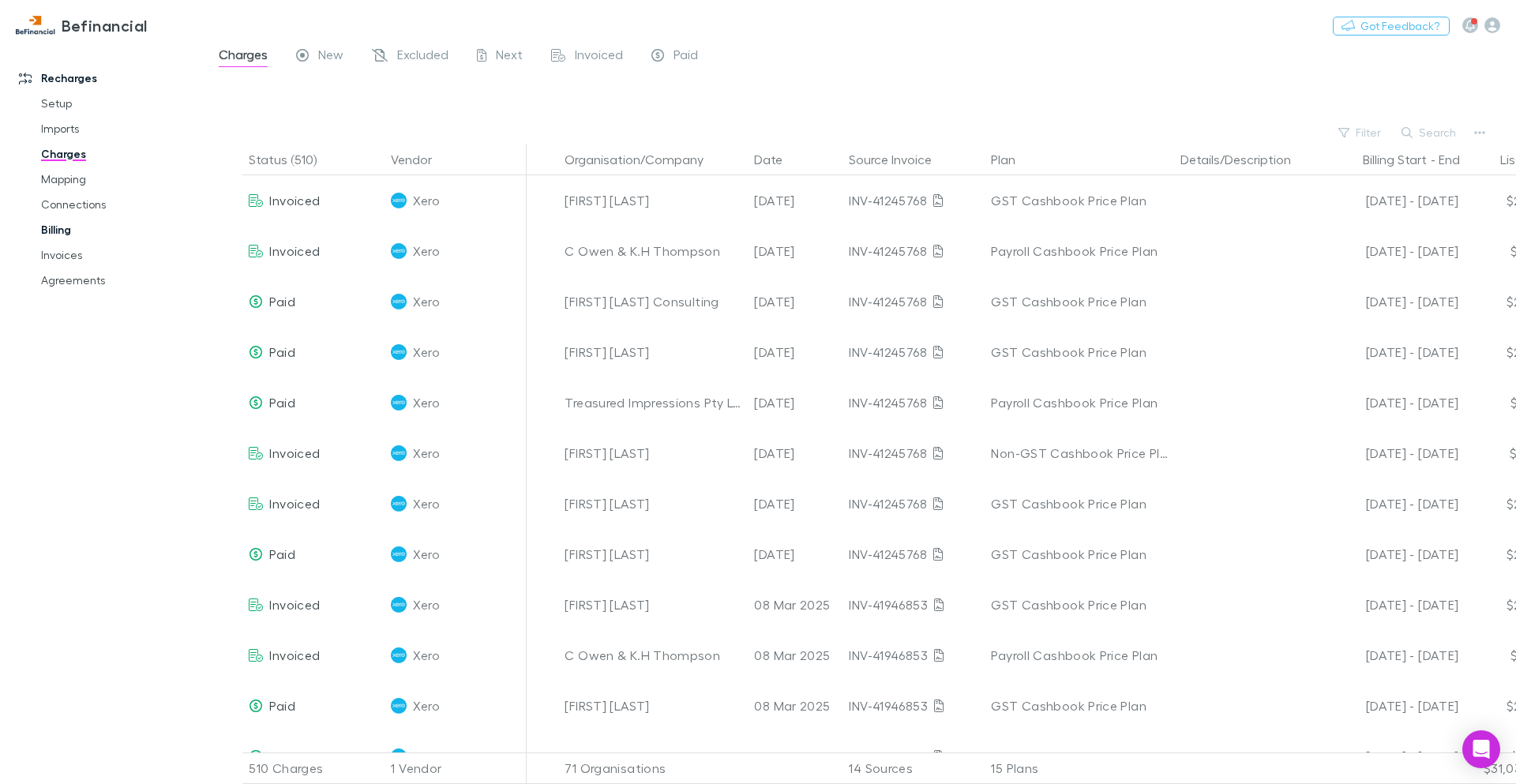 drag, startPoint x: 100, startPoint y: 227, endPoint x: 60, endPoint y: 226, distance: 40.0125 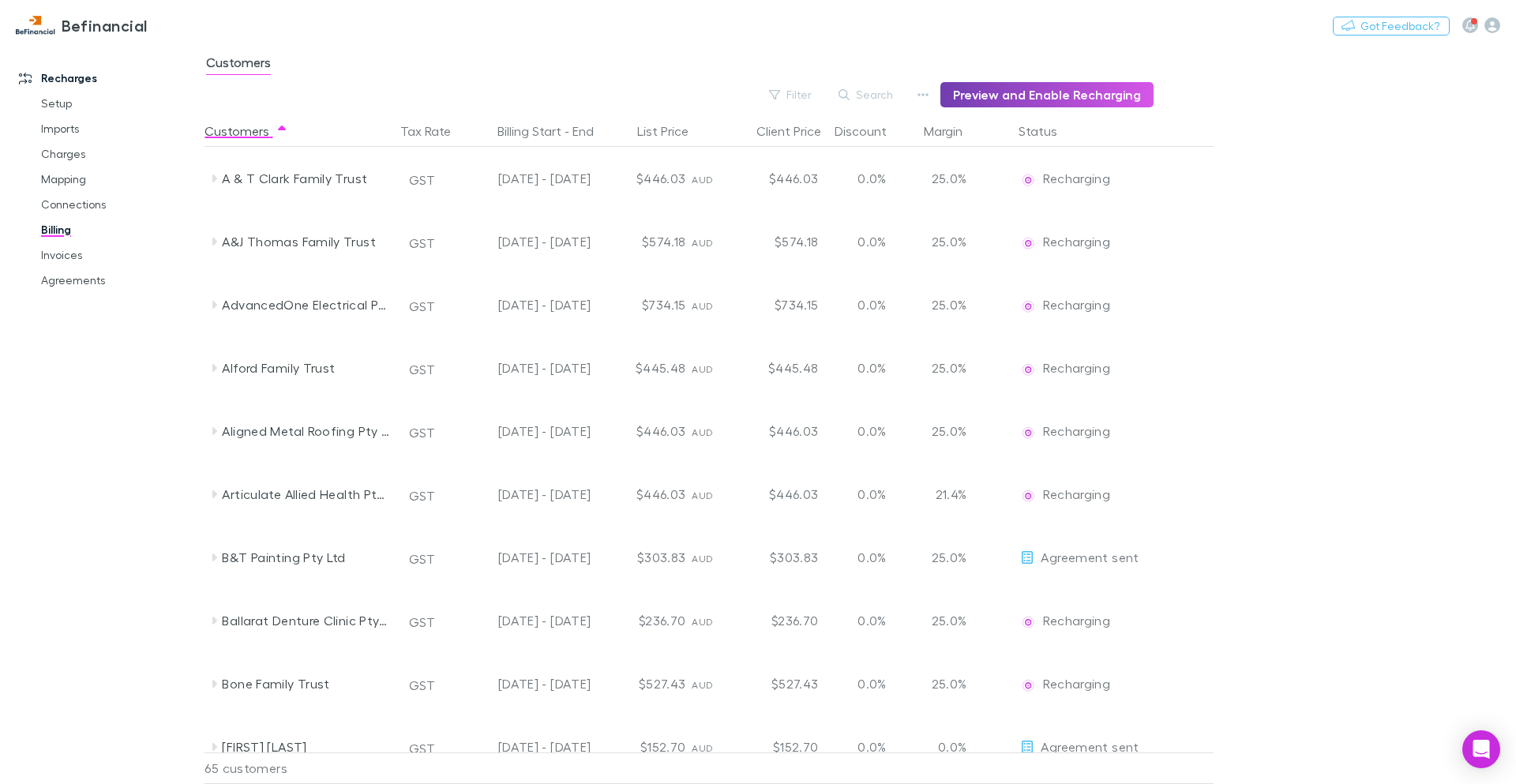 click on "Preview and Enable Recharging" at bounding box center [1047, 95] 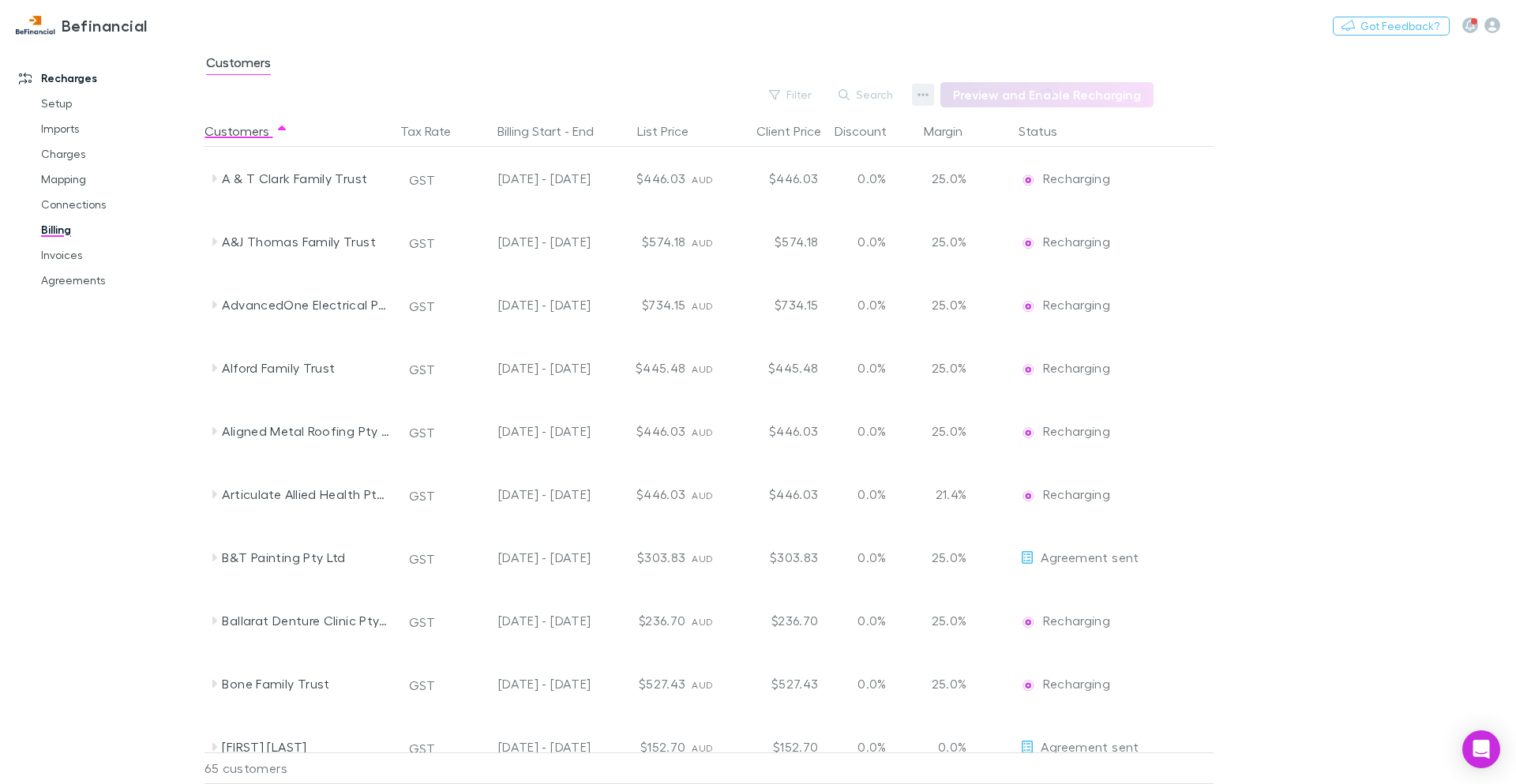 click 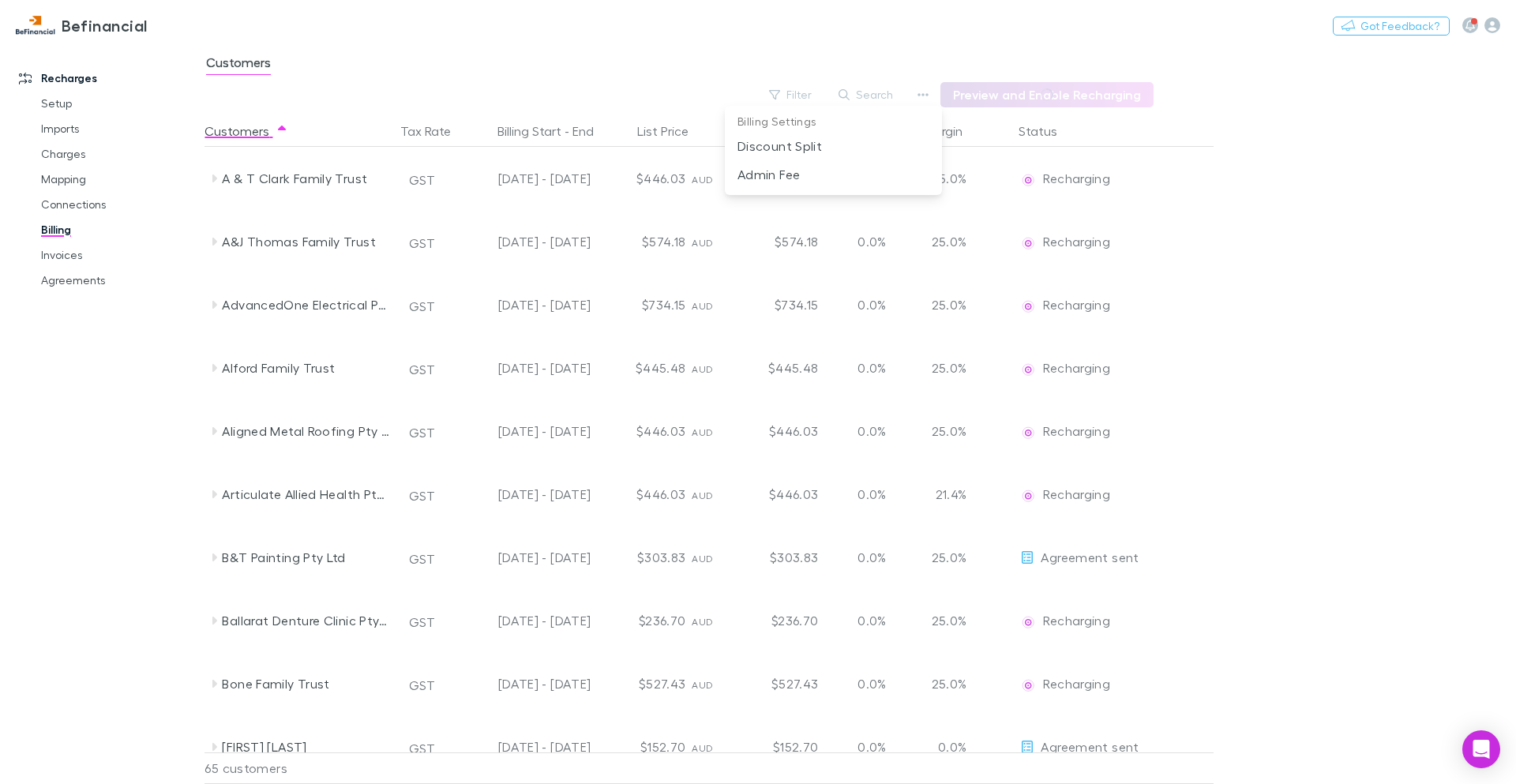 click at bounding box center (758, 392) 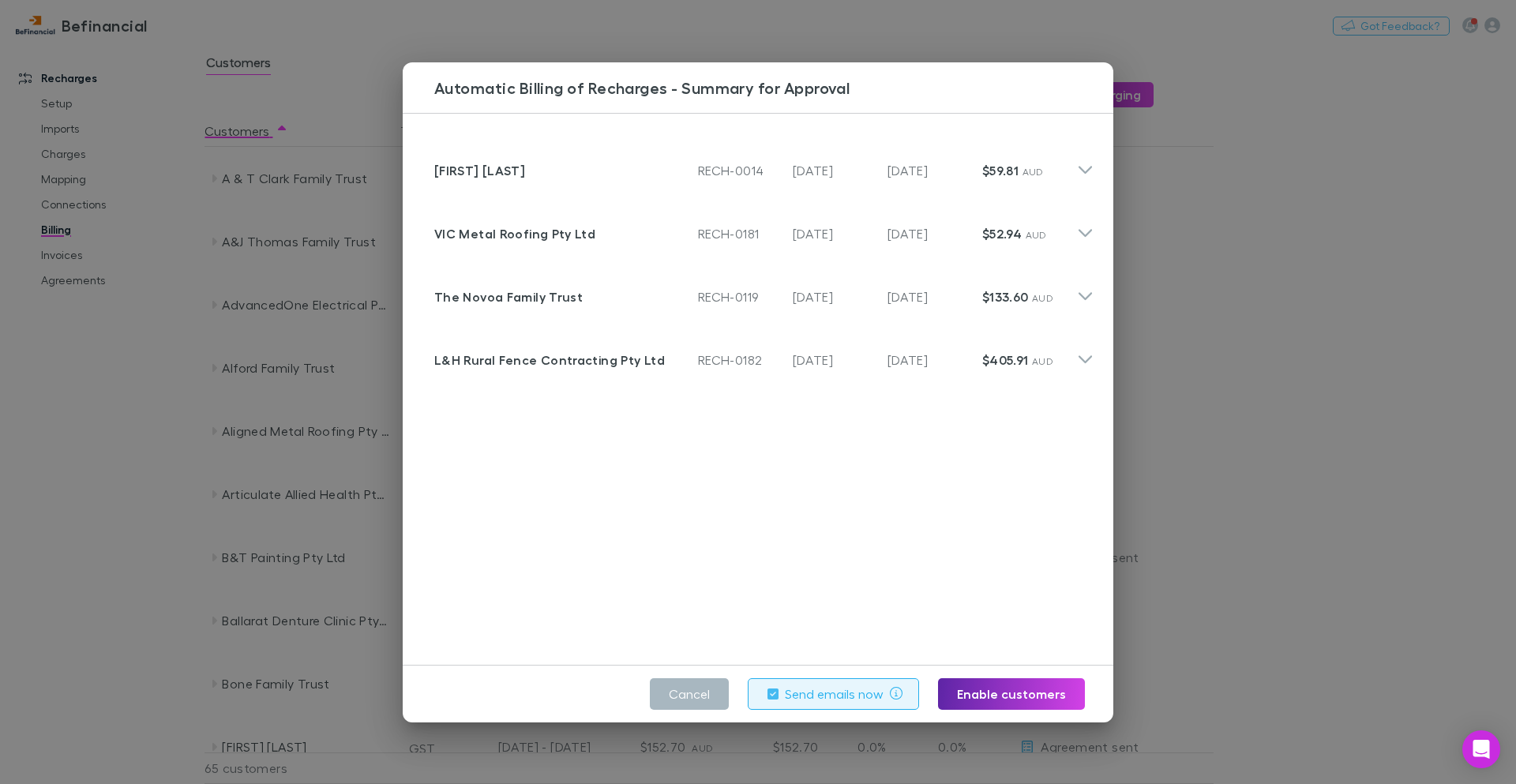 click on "Cancel" at bounding box center (689, 694) 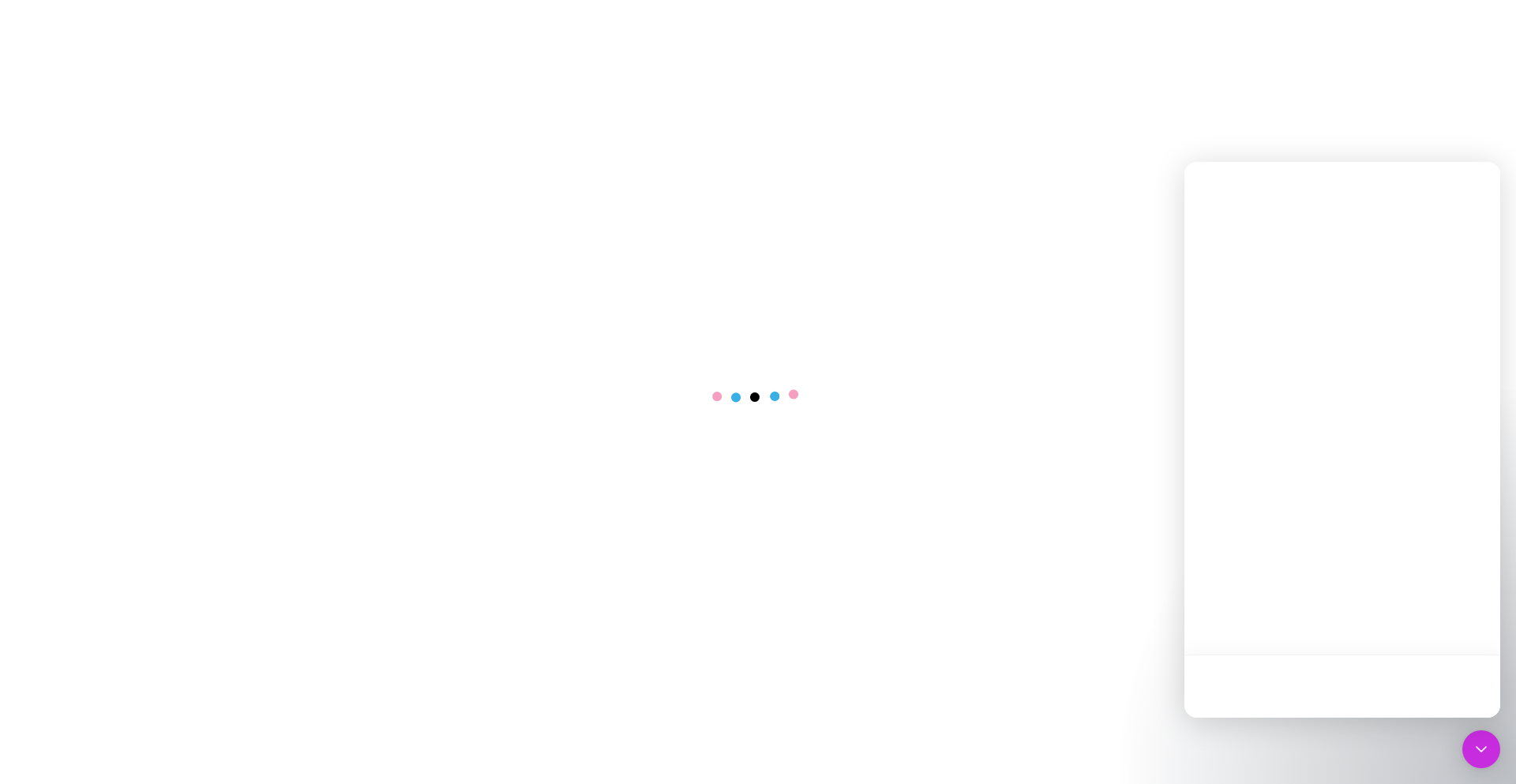scroll, scrollTop: 0, scrollLeft: 0, axis: both 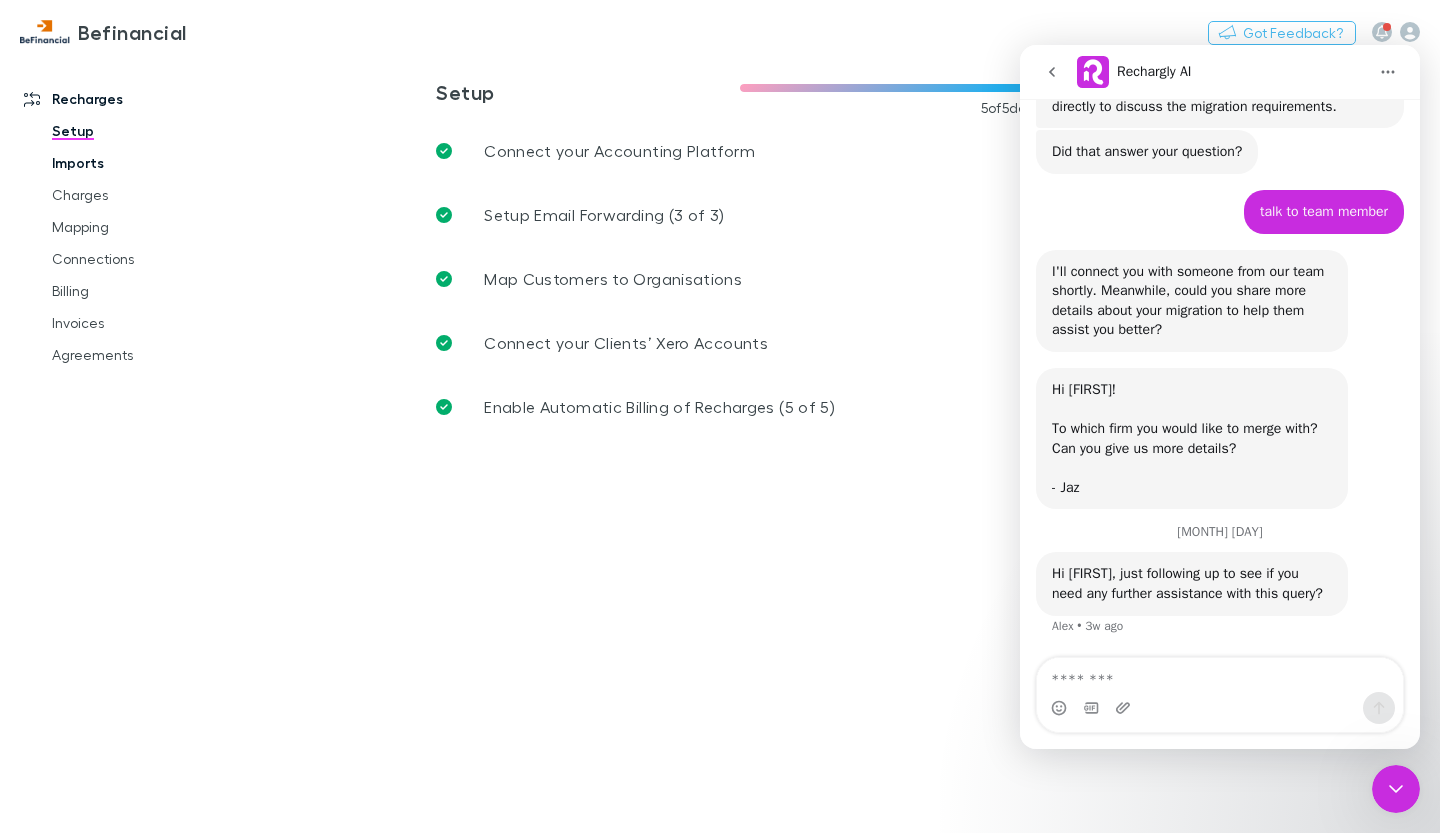 drag, startPoint x: 197, startPoint y: 156, endPoint x: 9, endPoint y: 66, distance: 208.43224 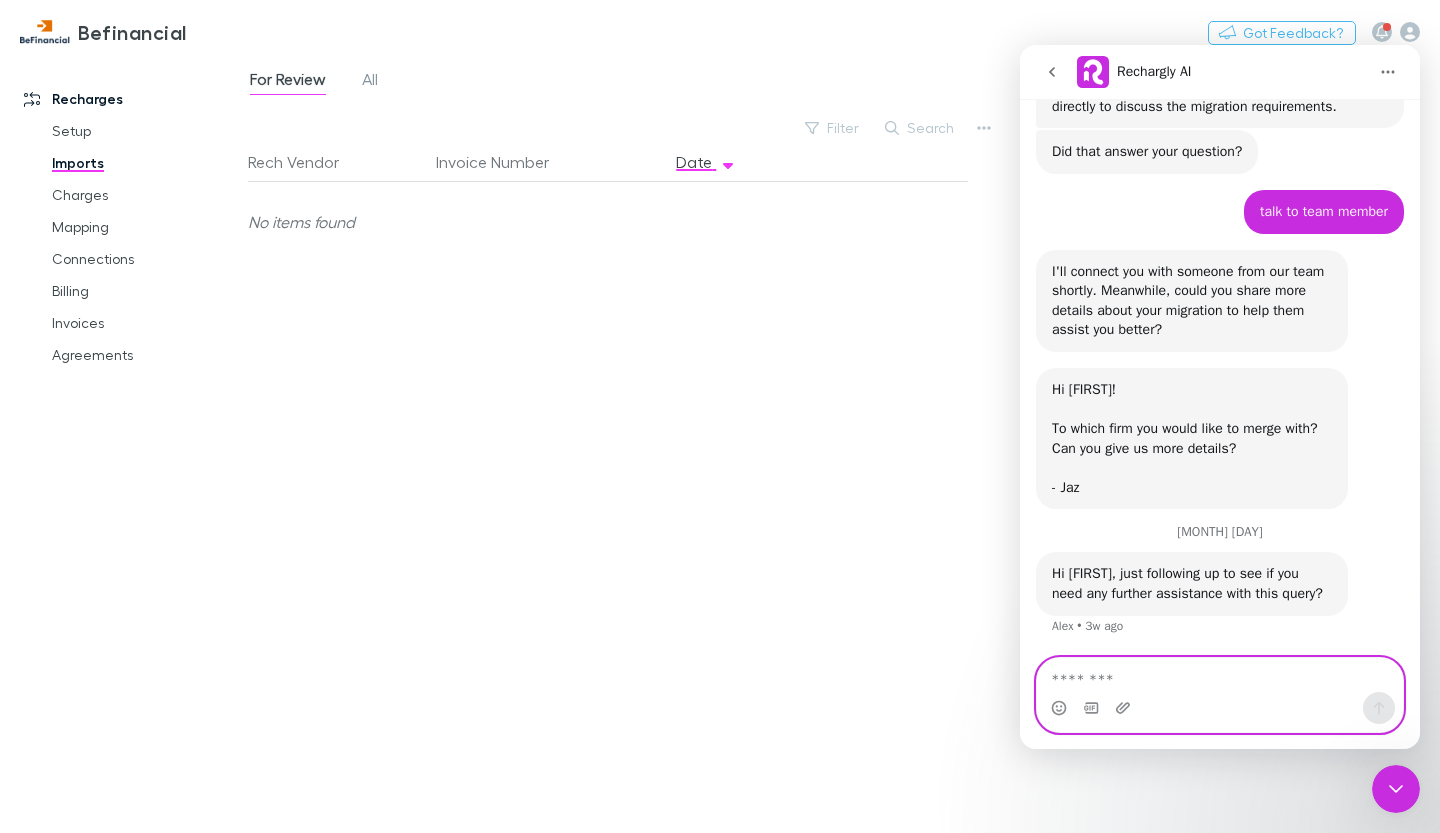 click at bounding box center (1220, 675) 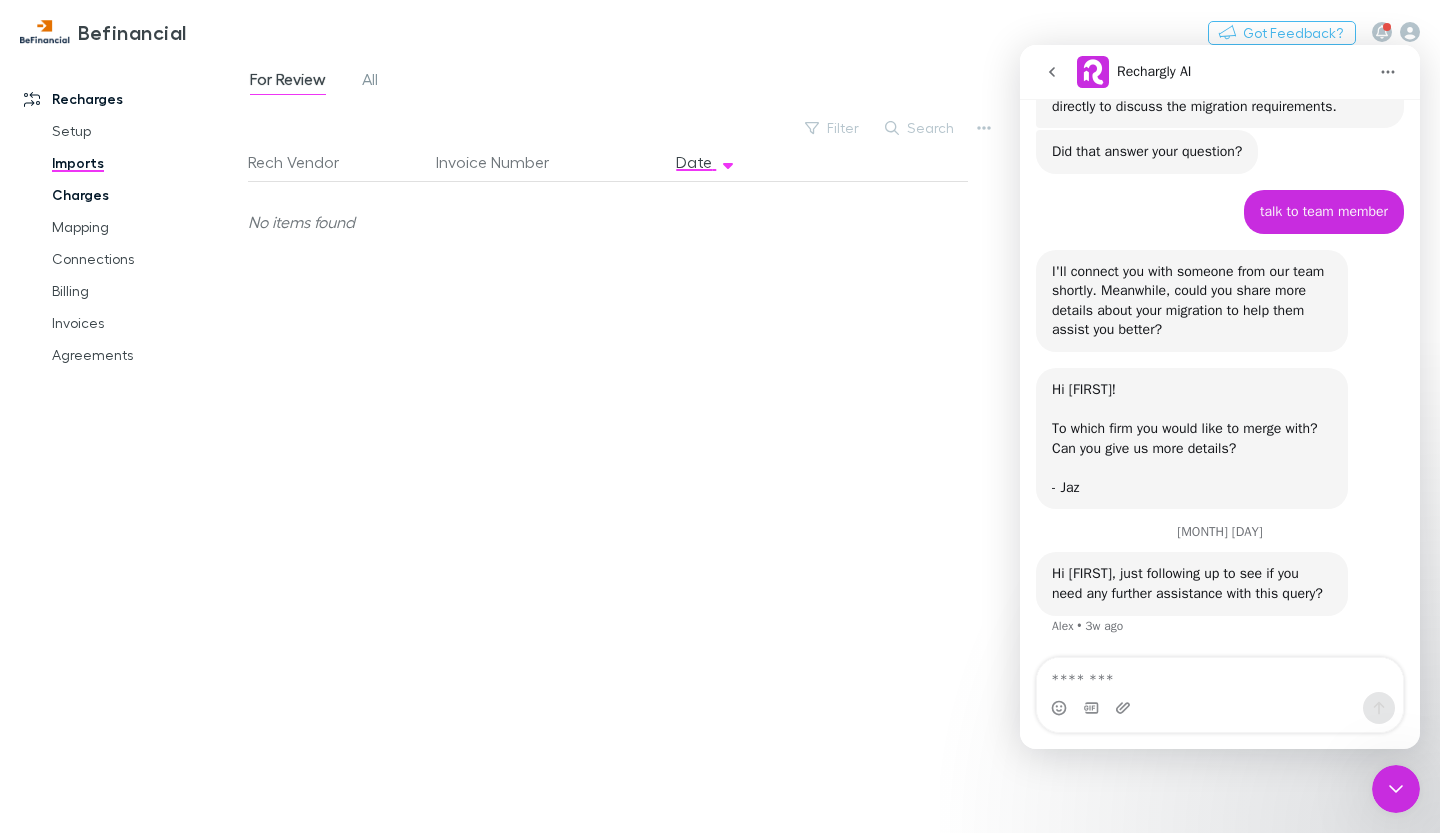 click on "Charges" at bounding box center [145, 195] 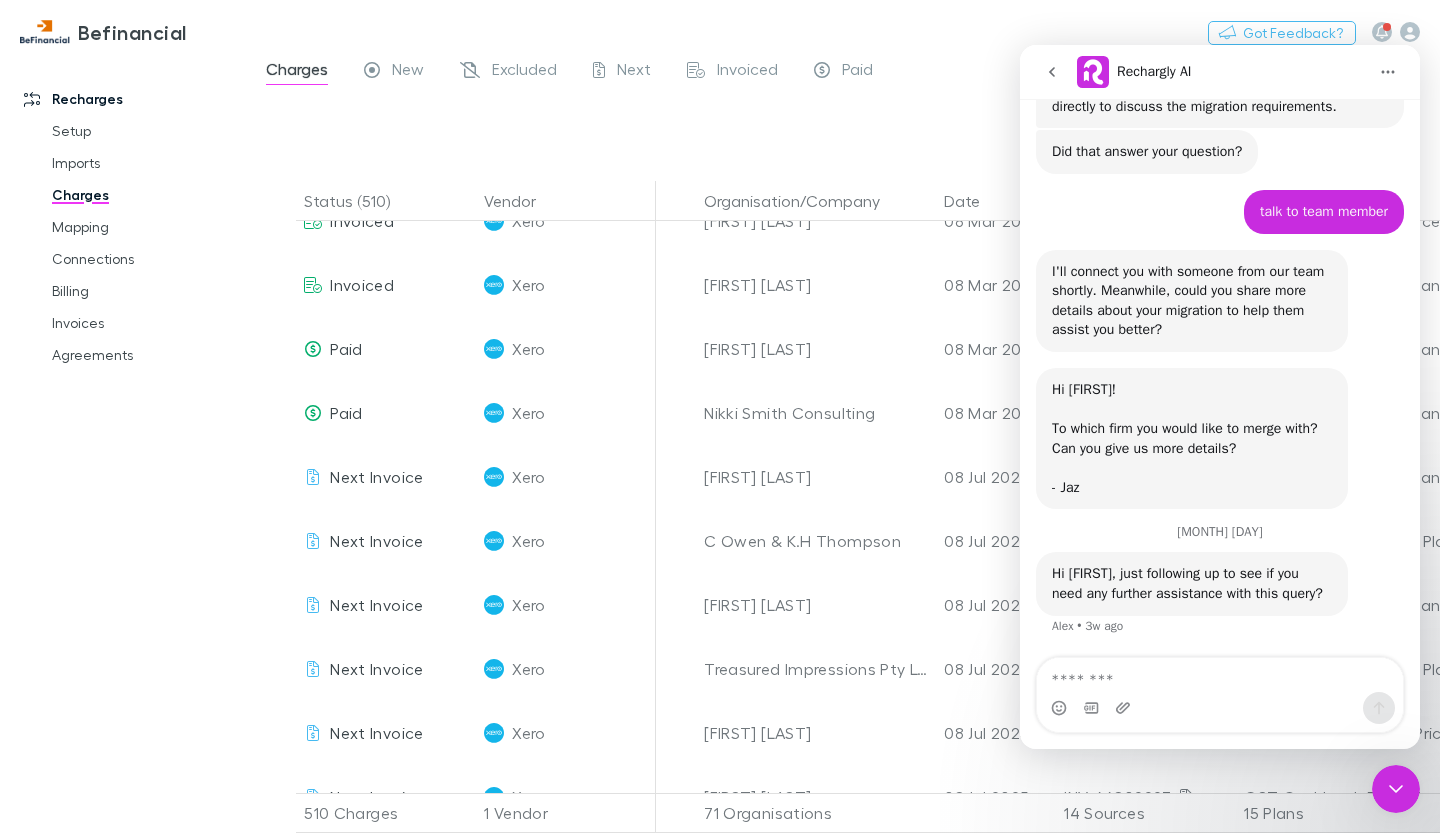 scroll, scrollTop: 2649, scrollLeft: 0, axis: vertical 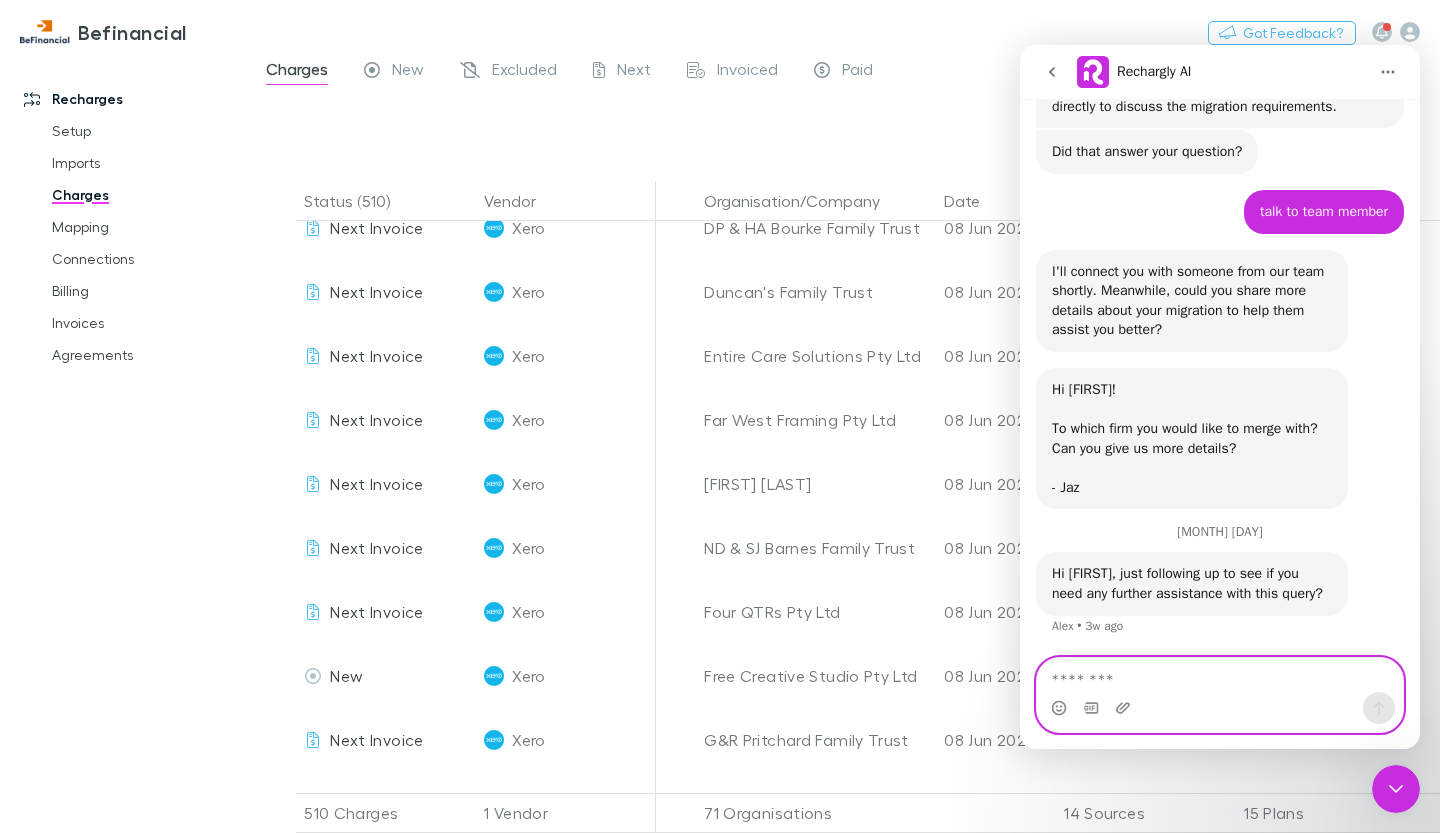 click at bounding box center (1220, 675) 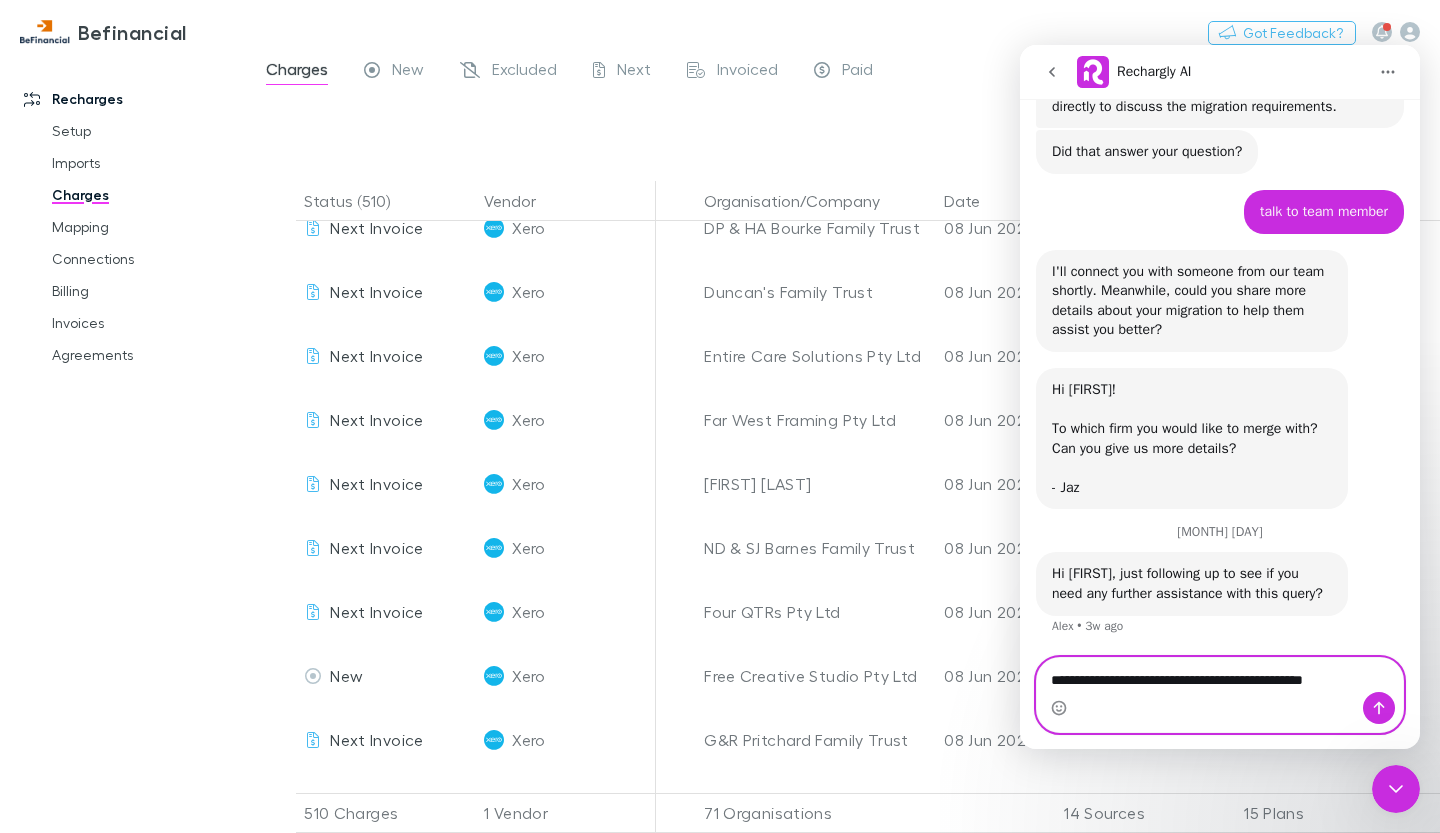 type on "**********" 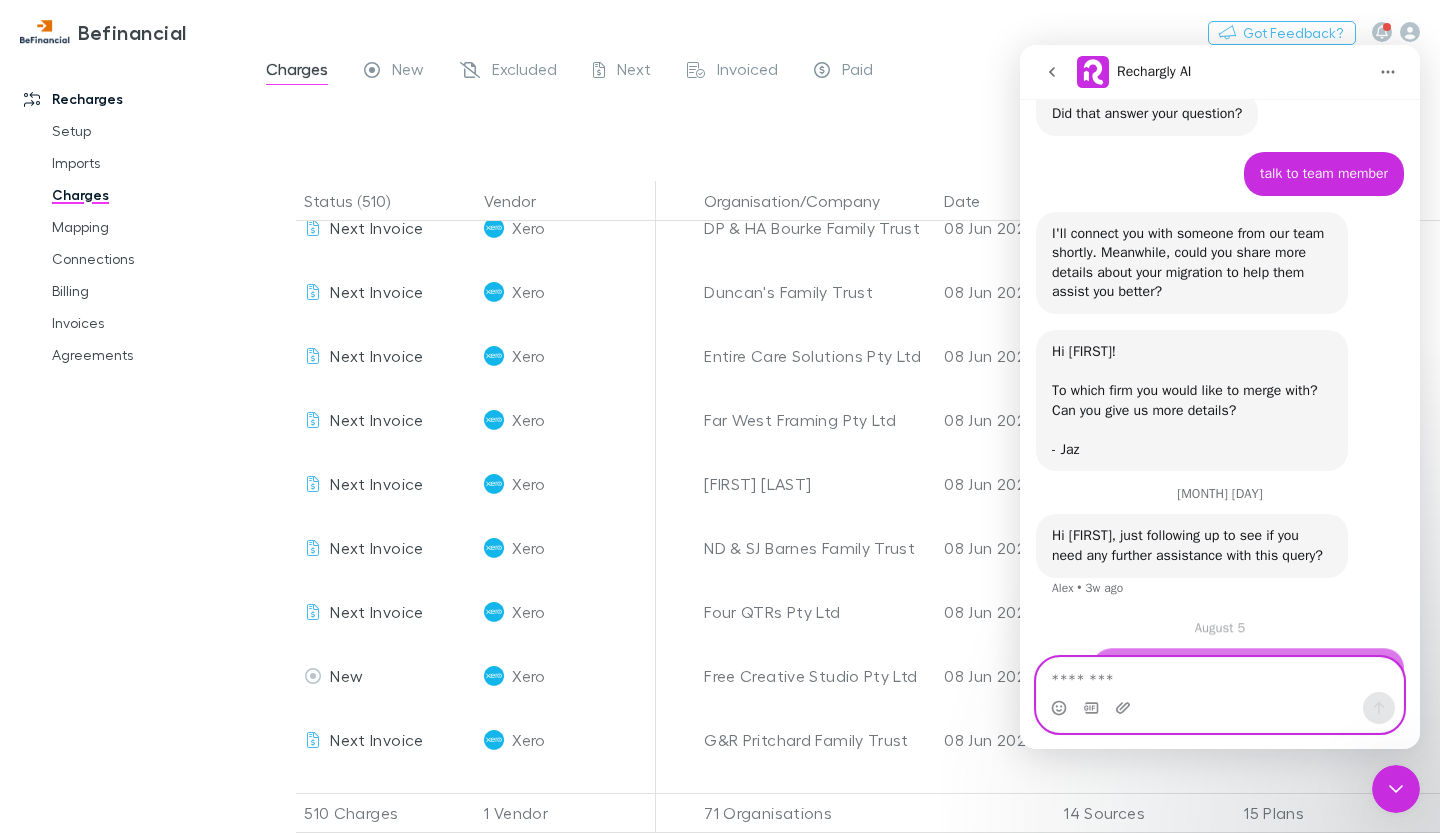 scroll, scrollTop: 918, scrollLeft: 0, axis: vertical 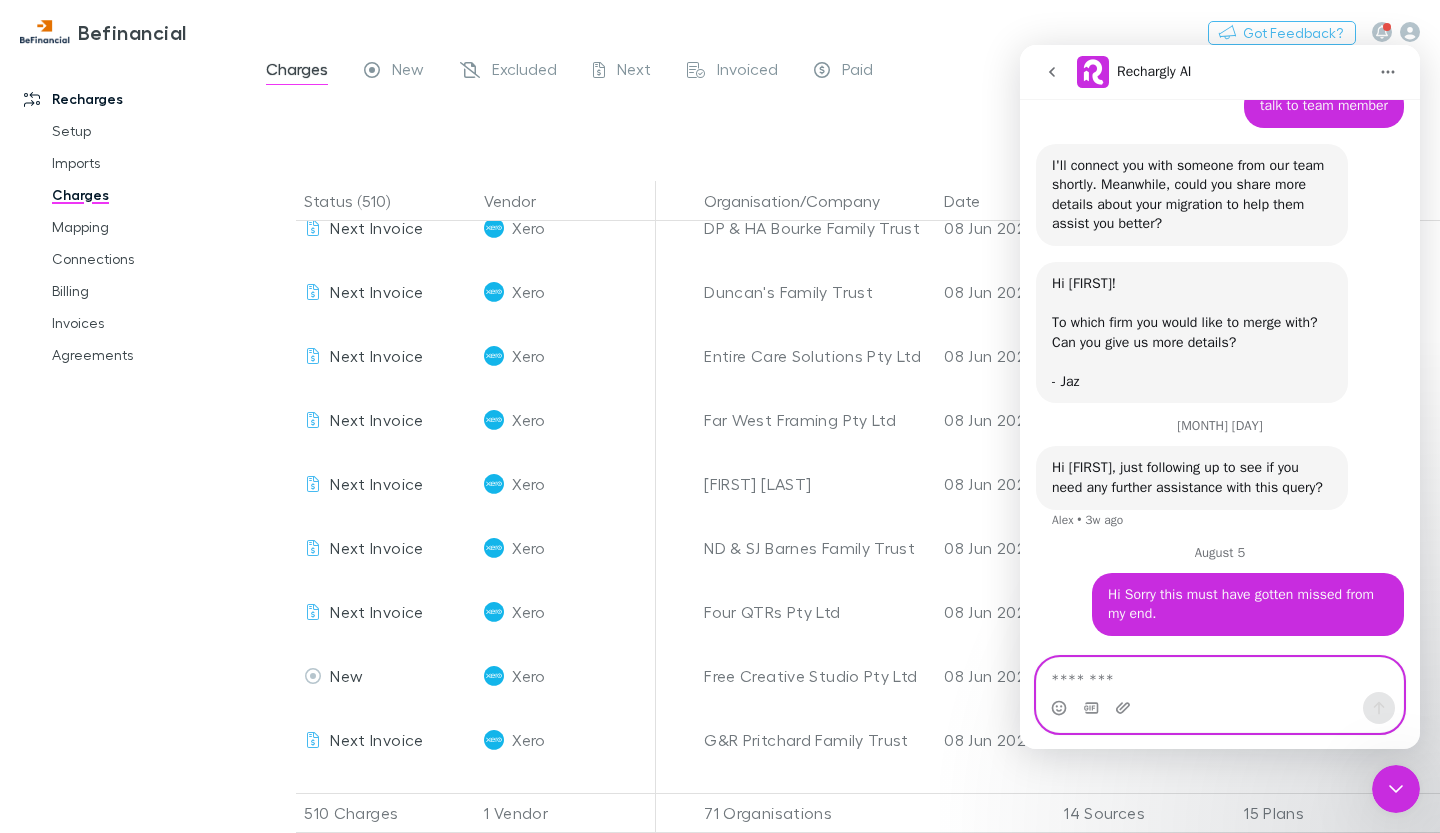 click at bounding box center (1220, 675) 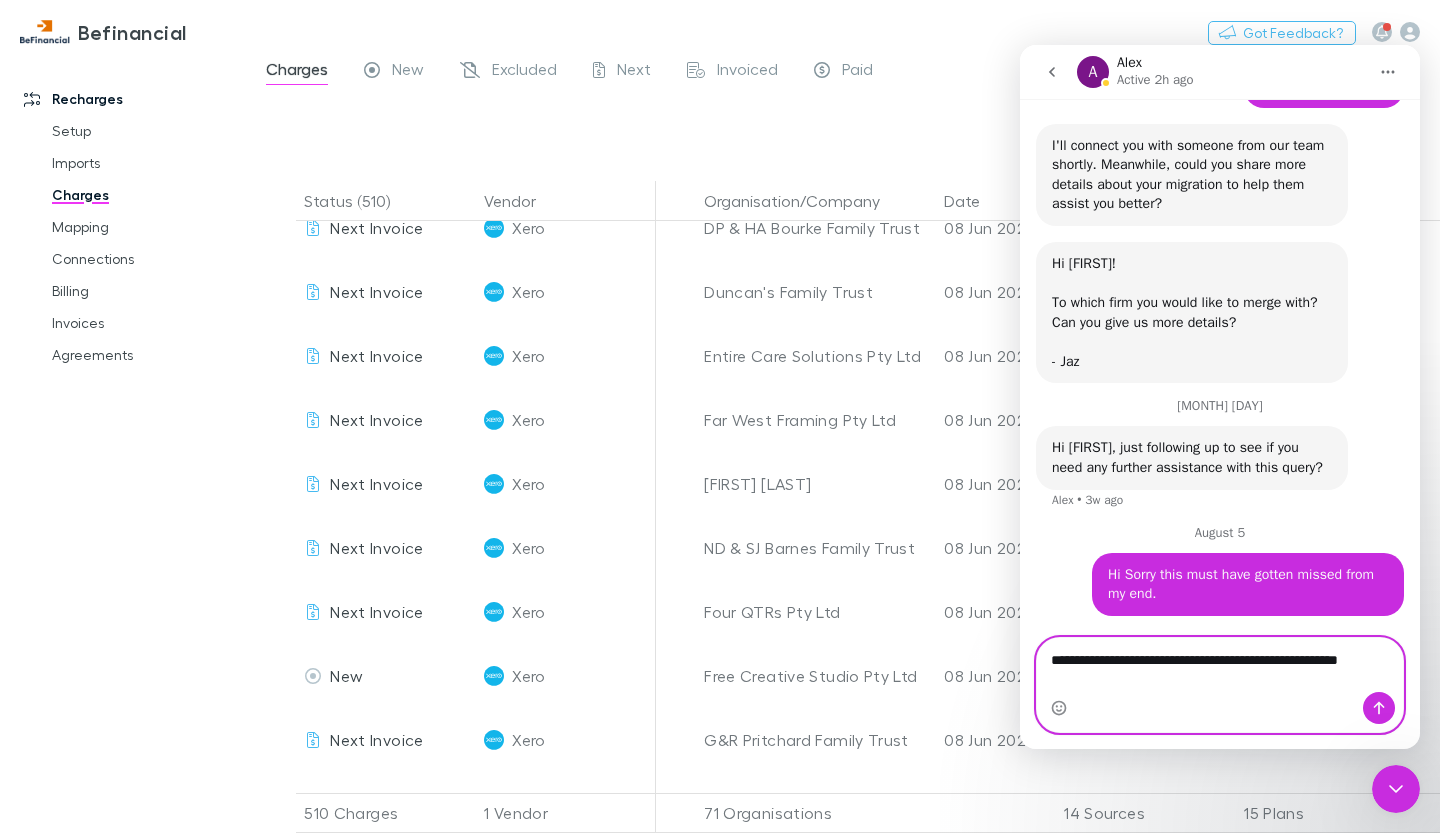 scroll, scrollTop: 938, scrollLeft: 0, axis: vertical 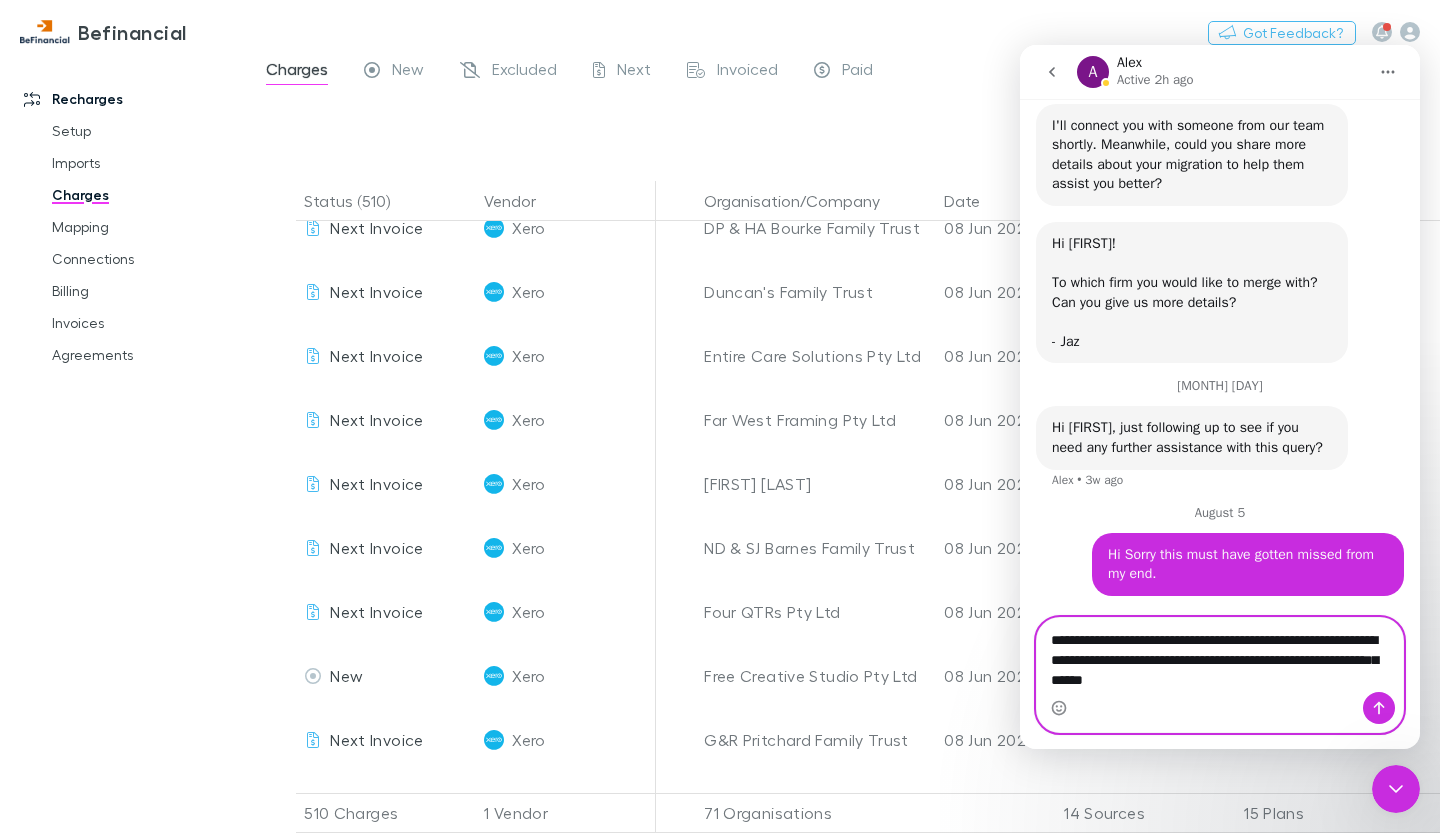 drag, startPoint x: 1227, startPoint y: 681, endPoint x: 1274, endPoint y: 680, distance: 47.010635 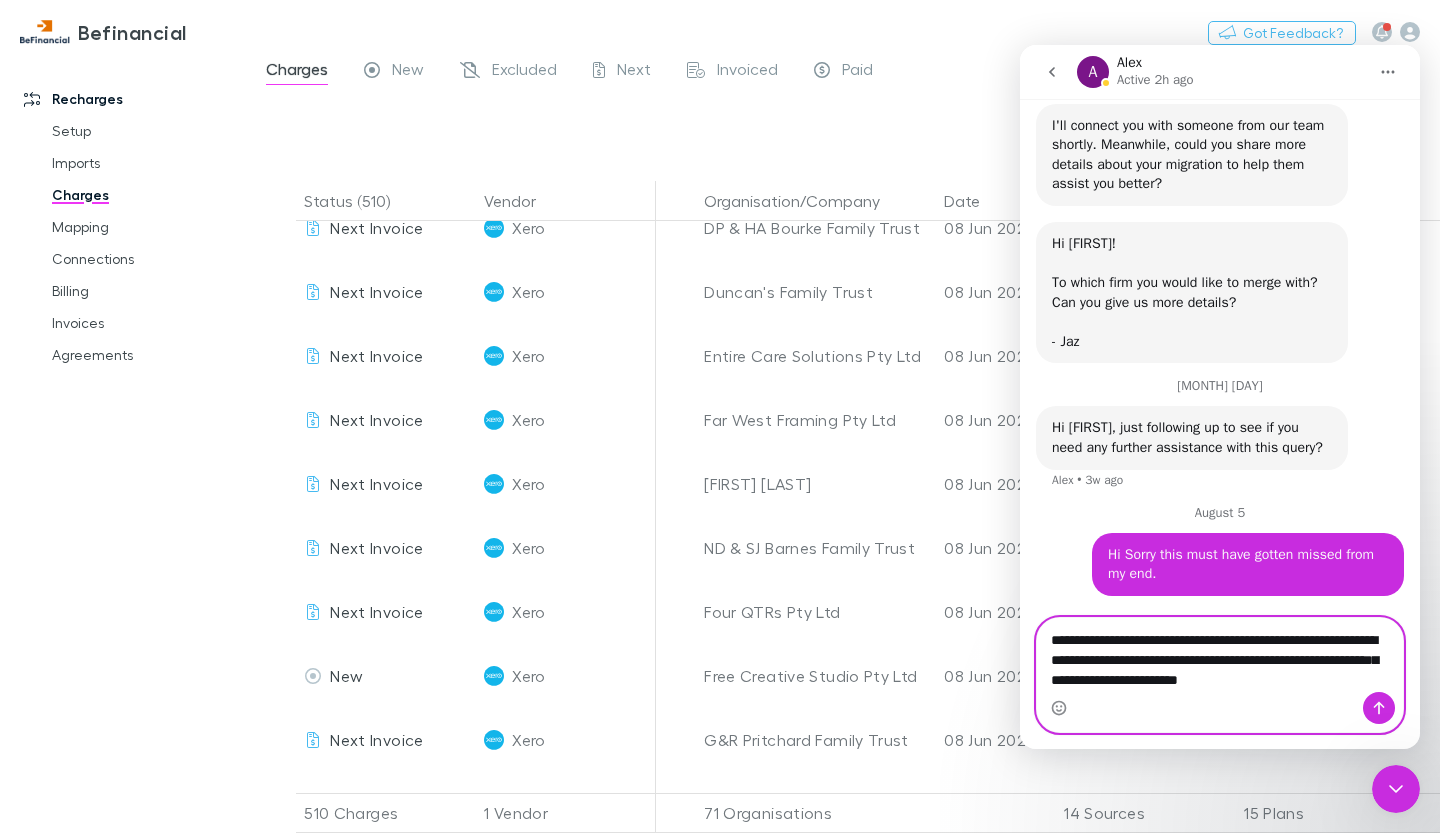 drag, startPoint x: 1294, startPoint y: 657, endPoint x: 1309, endPoint y: 660, distance: 15.297058 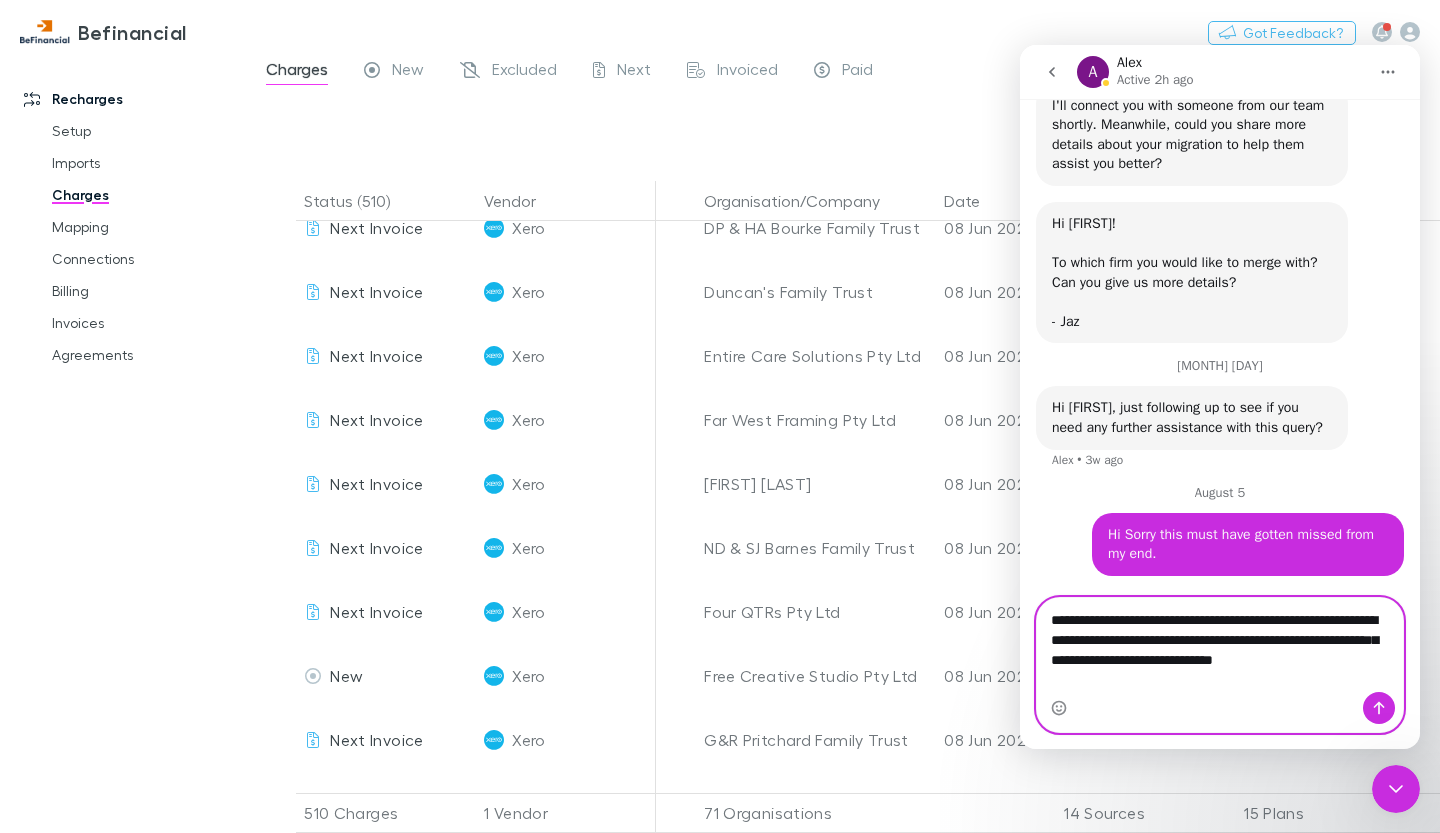 scroll, scrollTop: 978, scrollLeft: 0, axis: vertical 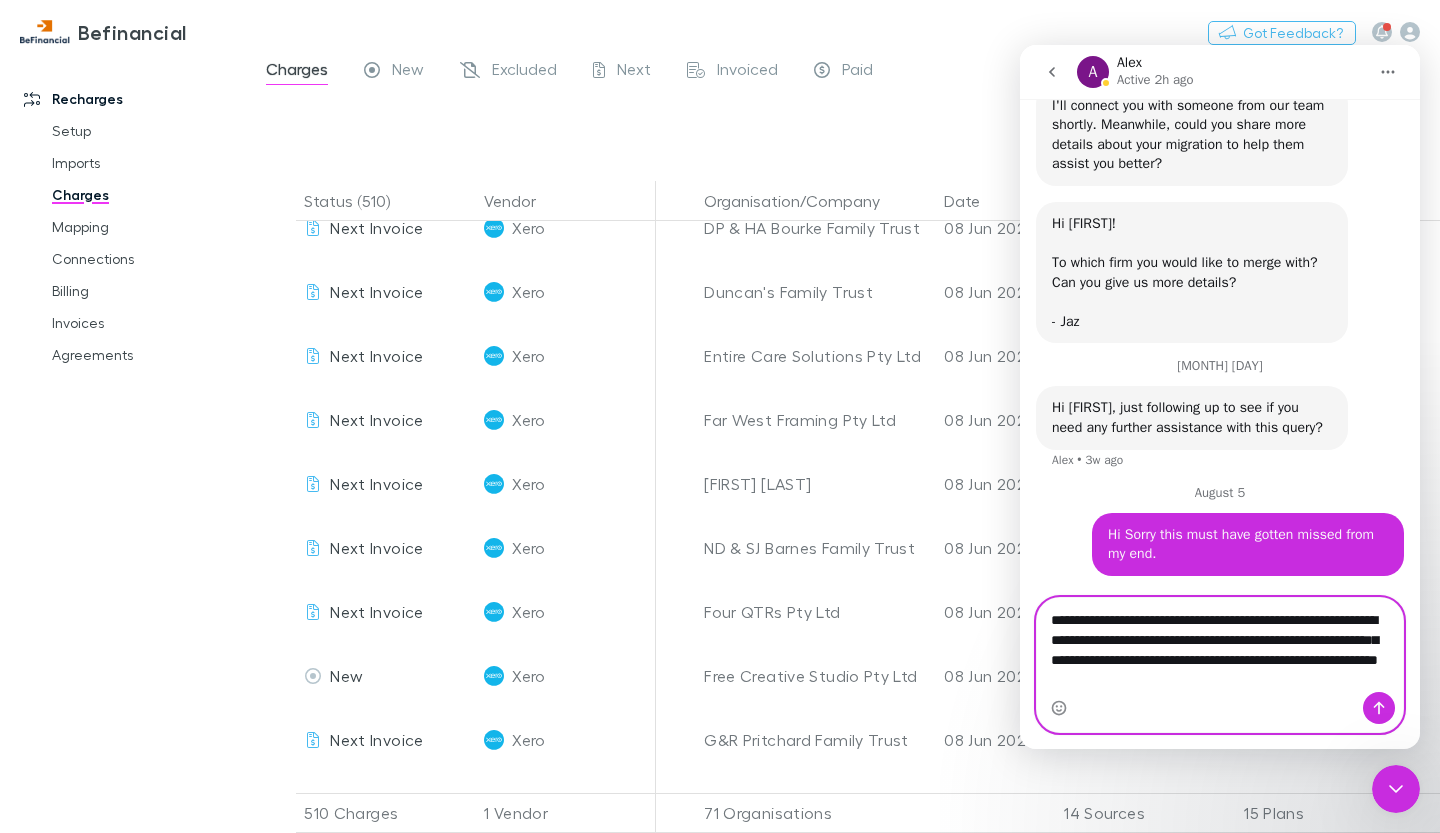 type on "**********" 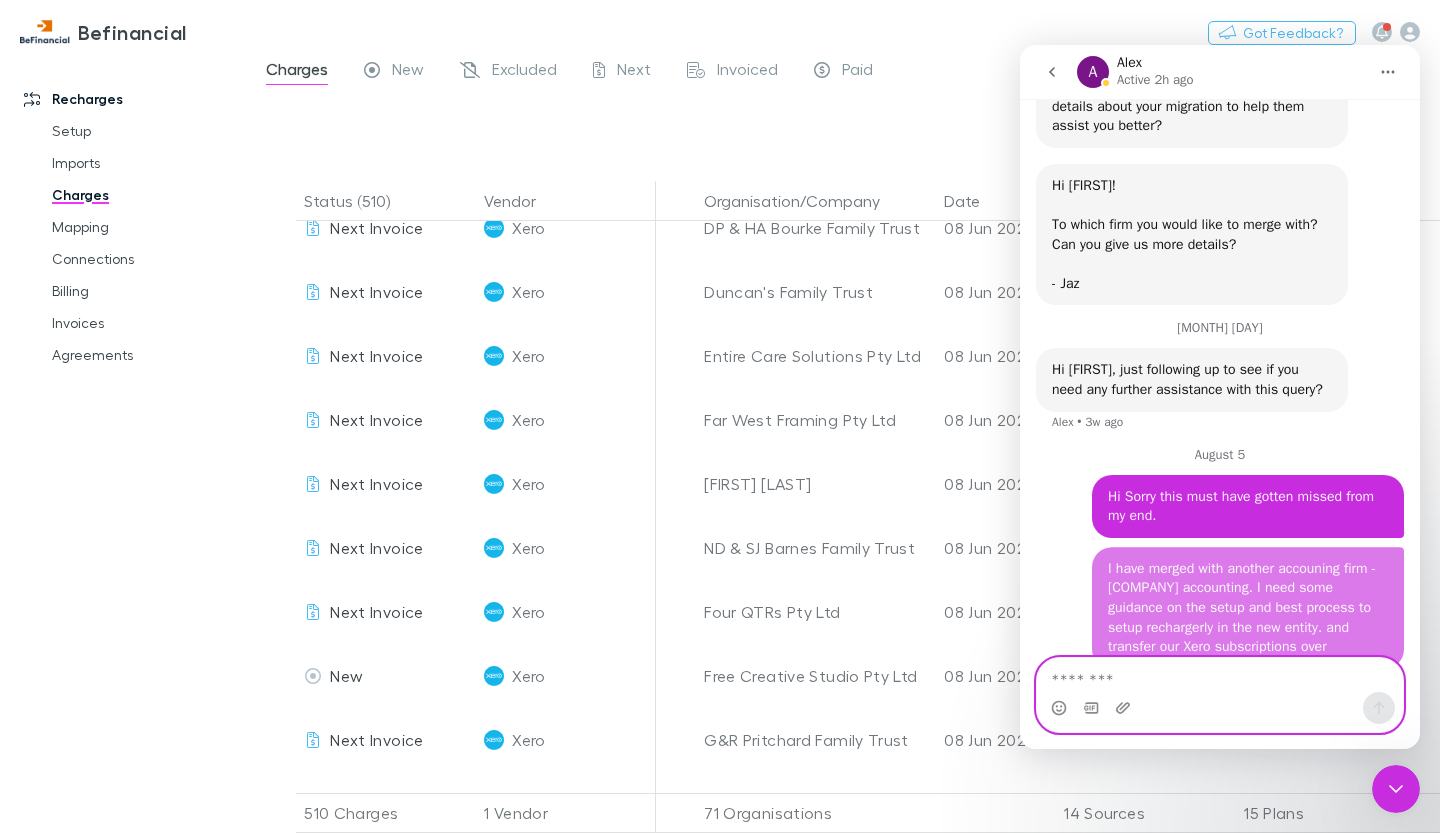 scroll, scrollTop: 1042, scrollLeft: 0, axis: vertical 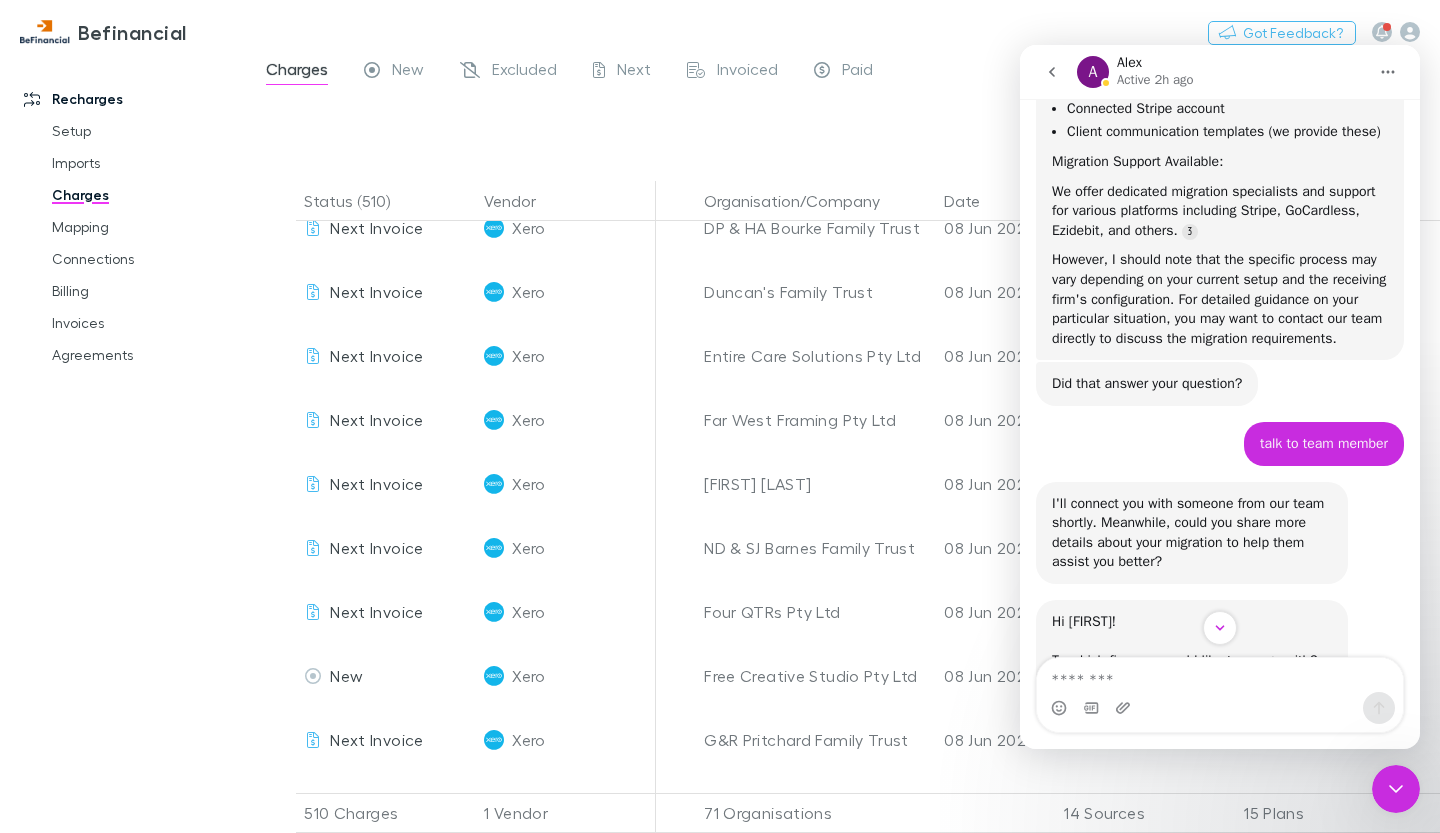 click at bounding box center [862, 123] 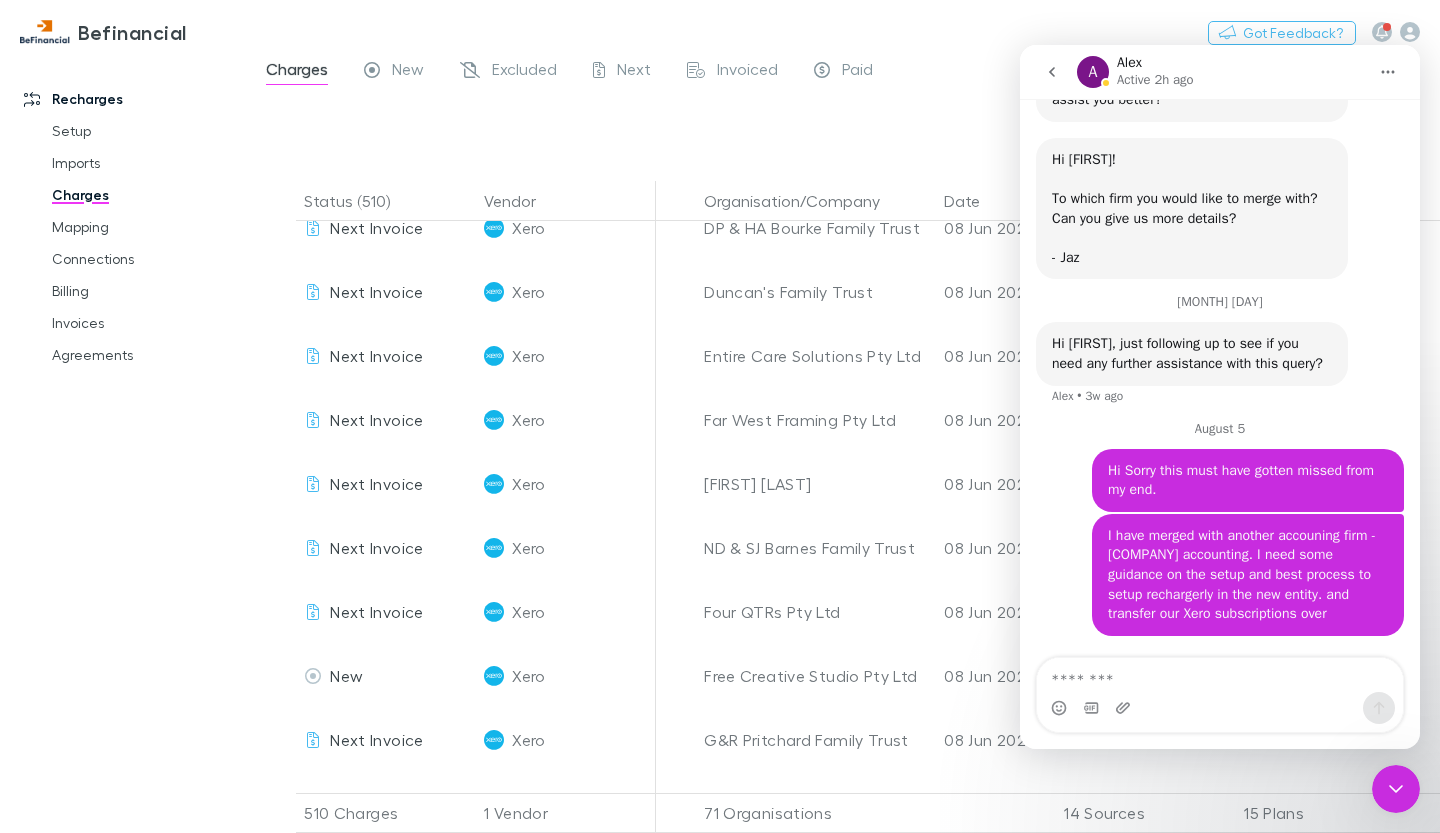 click at bounding box center (862, 123) 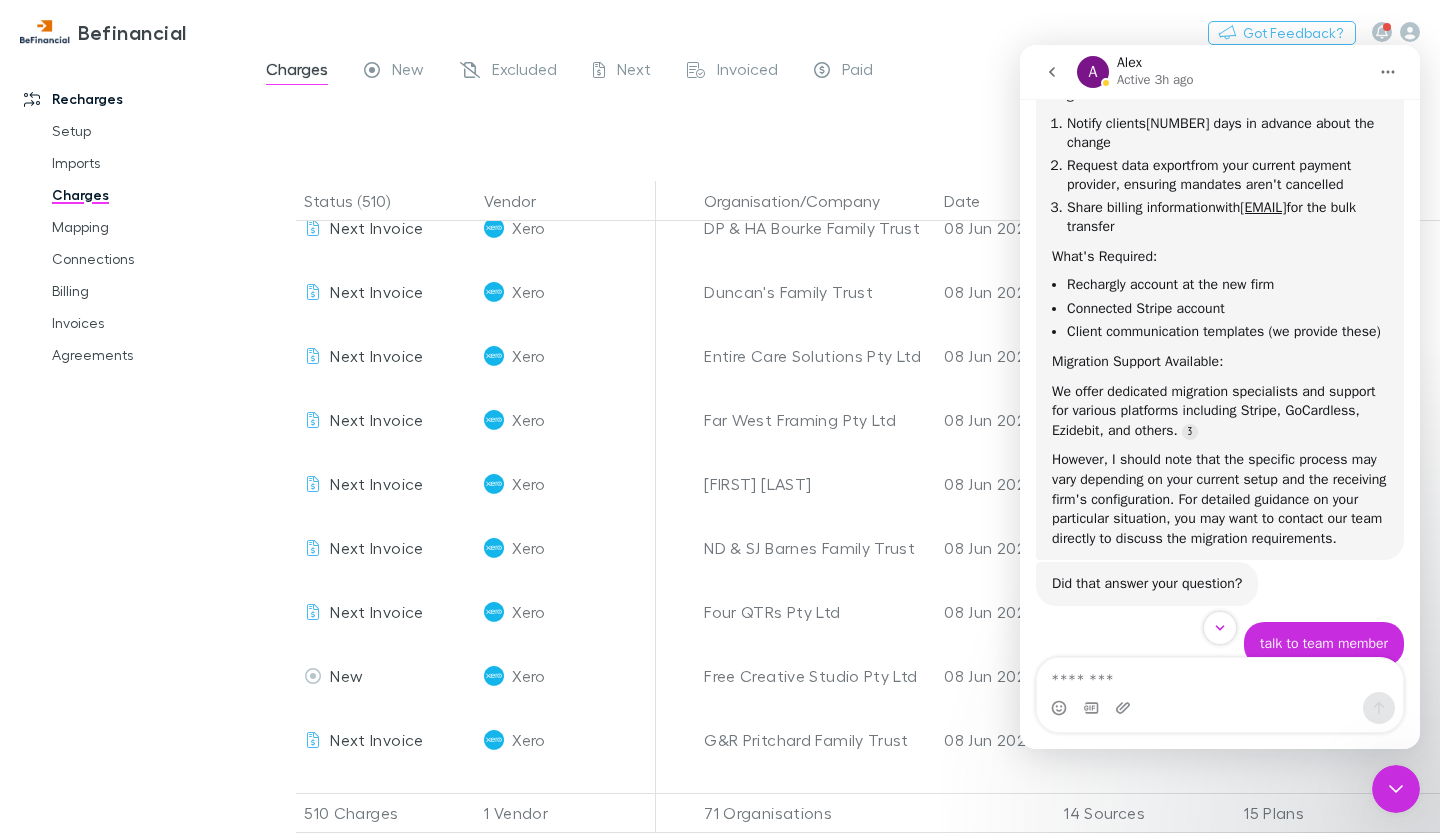 scroll, scrollTop: 42, scrollLeft: 0, axis: vertical 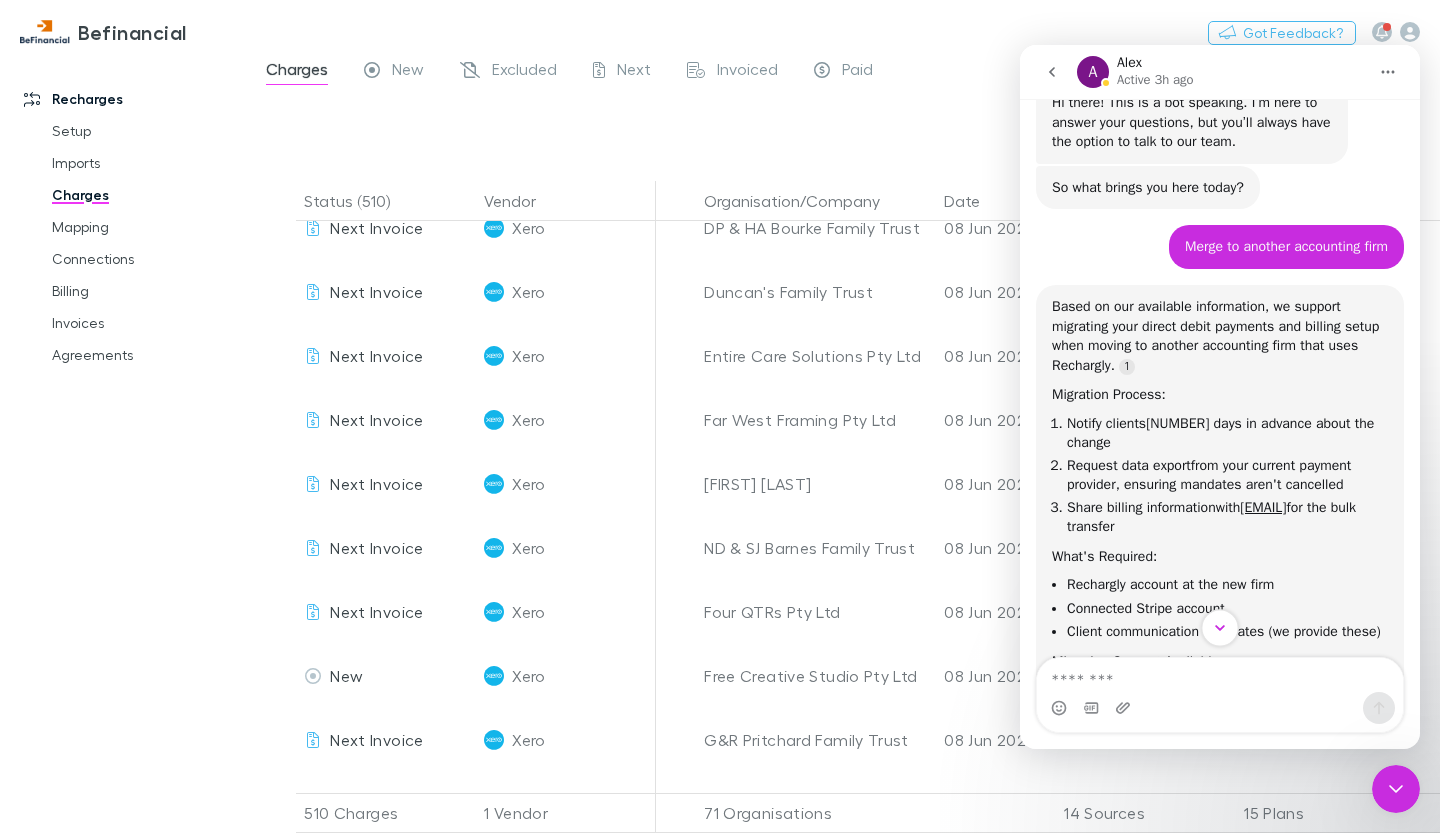 click at bounding box center [1219, 627] 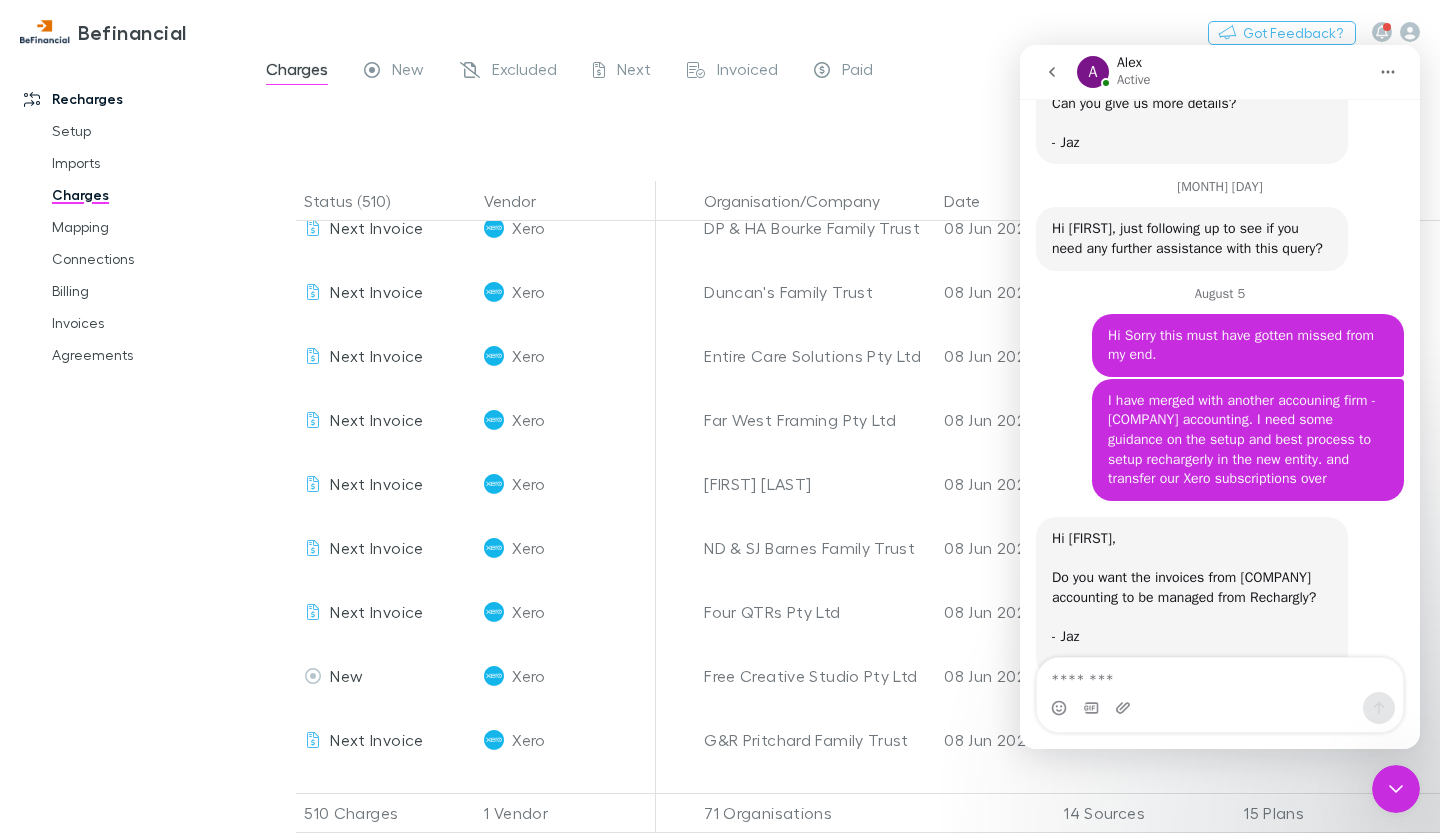 scroll, scrollTop: 1219, scrollLeft: 0, axis: vertical 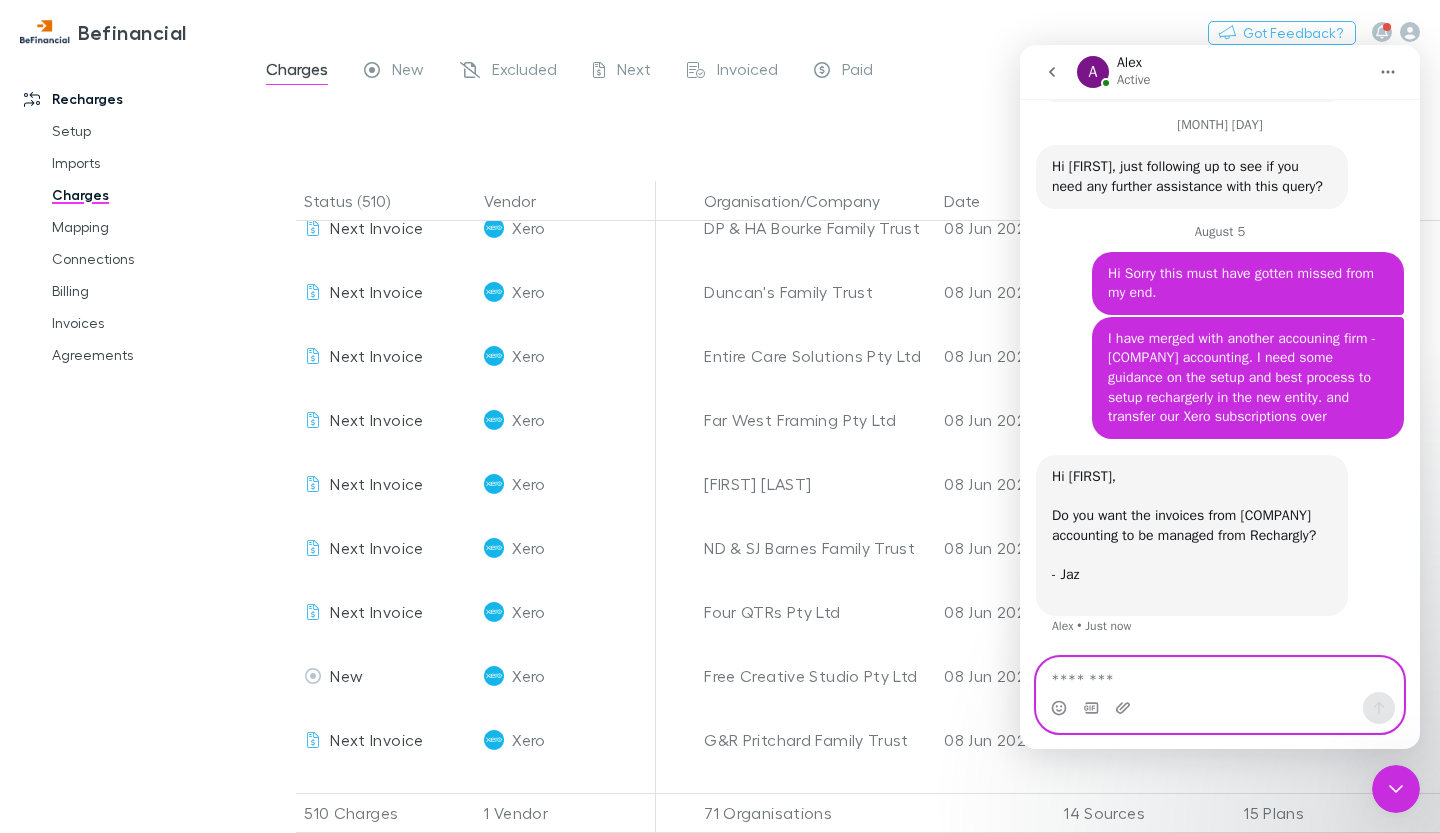 click at bounding box center [1220, 675] 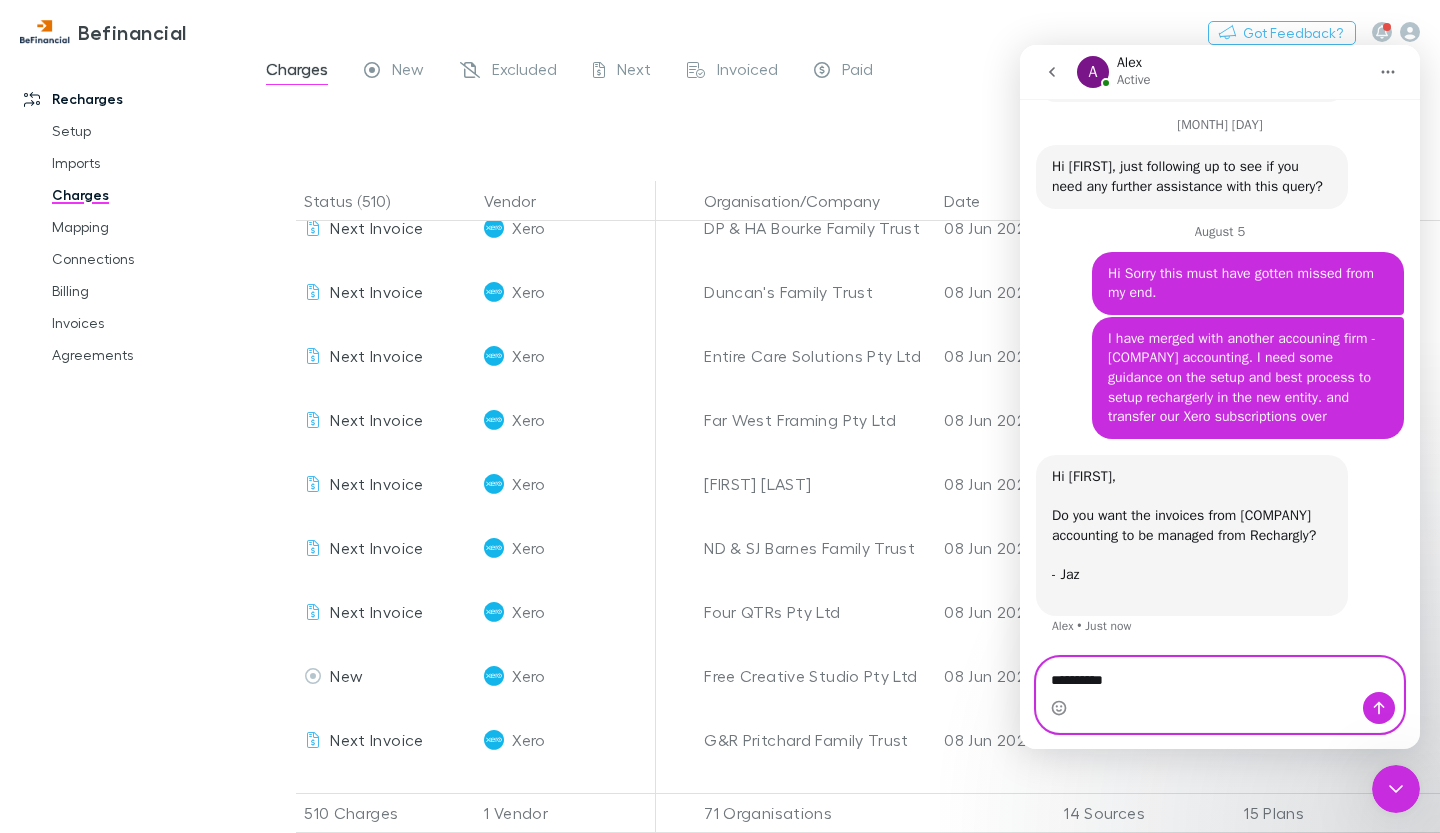 type on "**********" 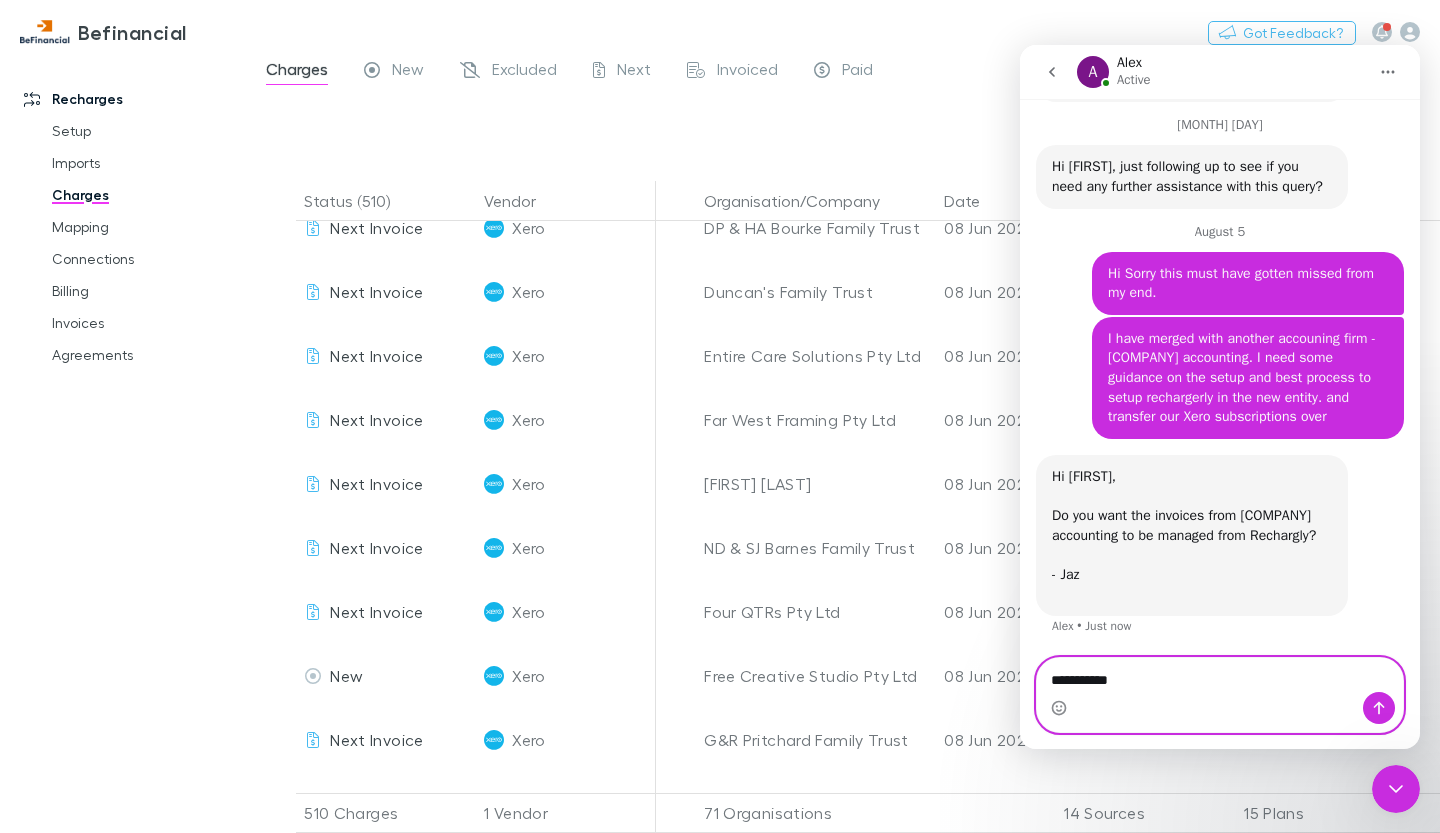 type 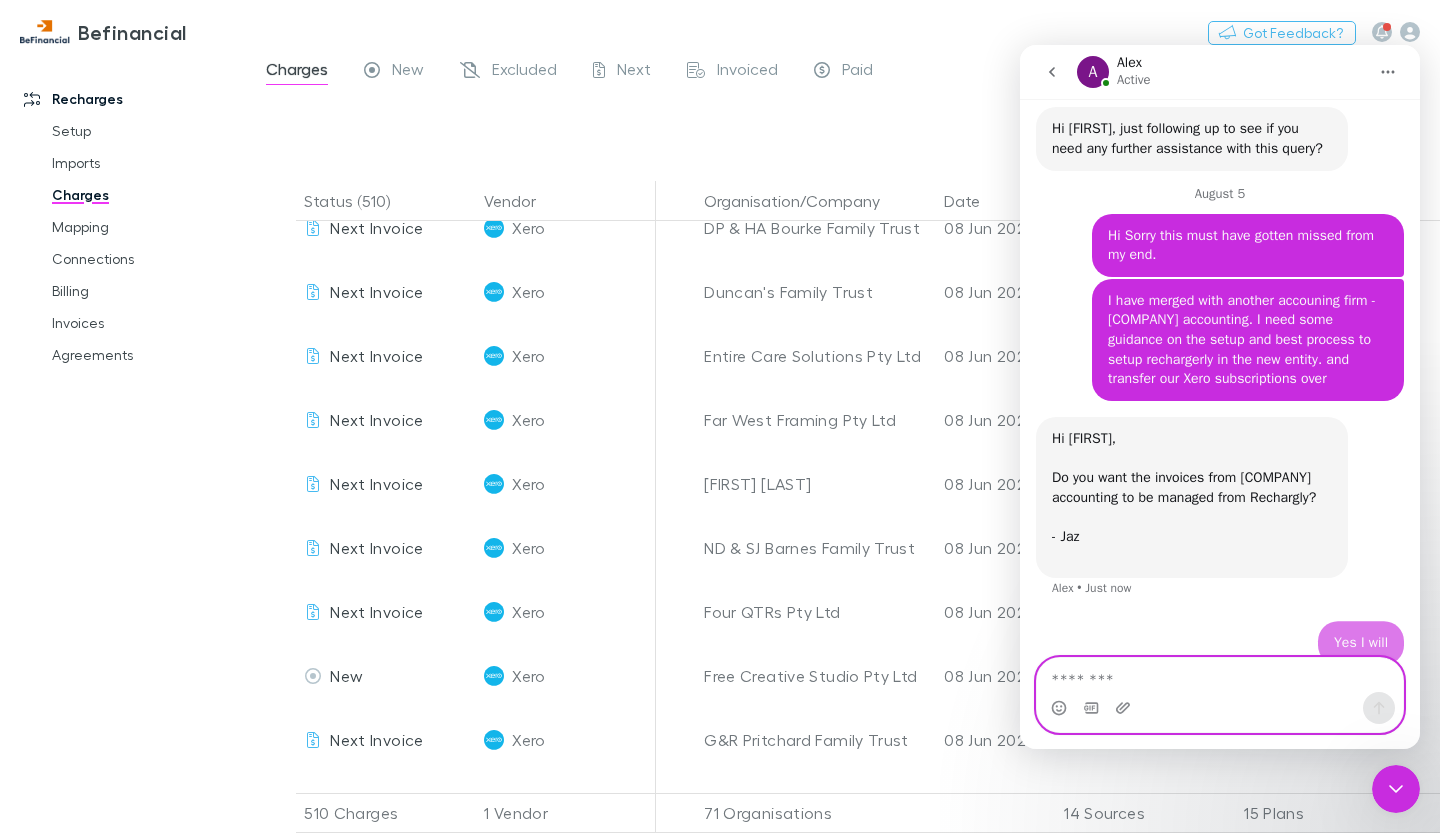 scroll, scrollTop: 1279, scrollLeft: 0, axis: vertical 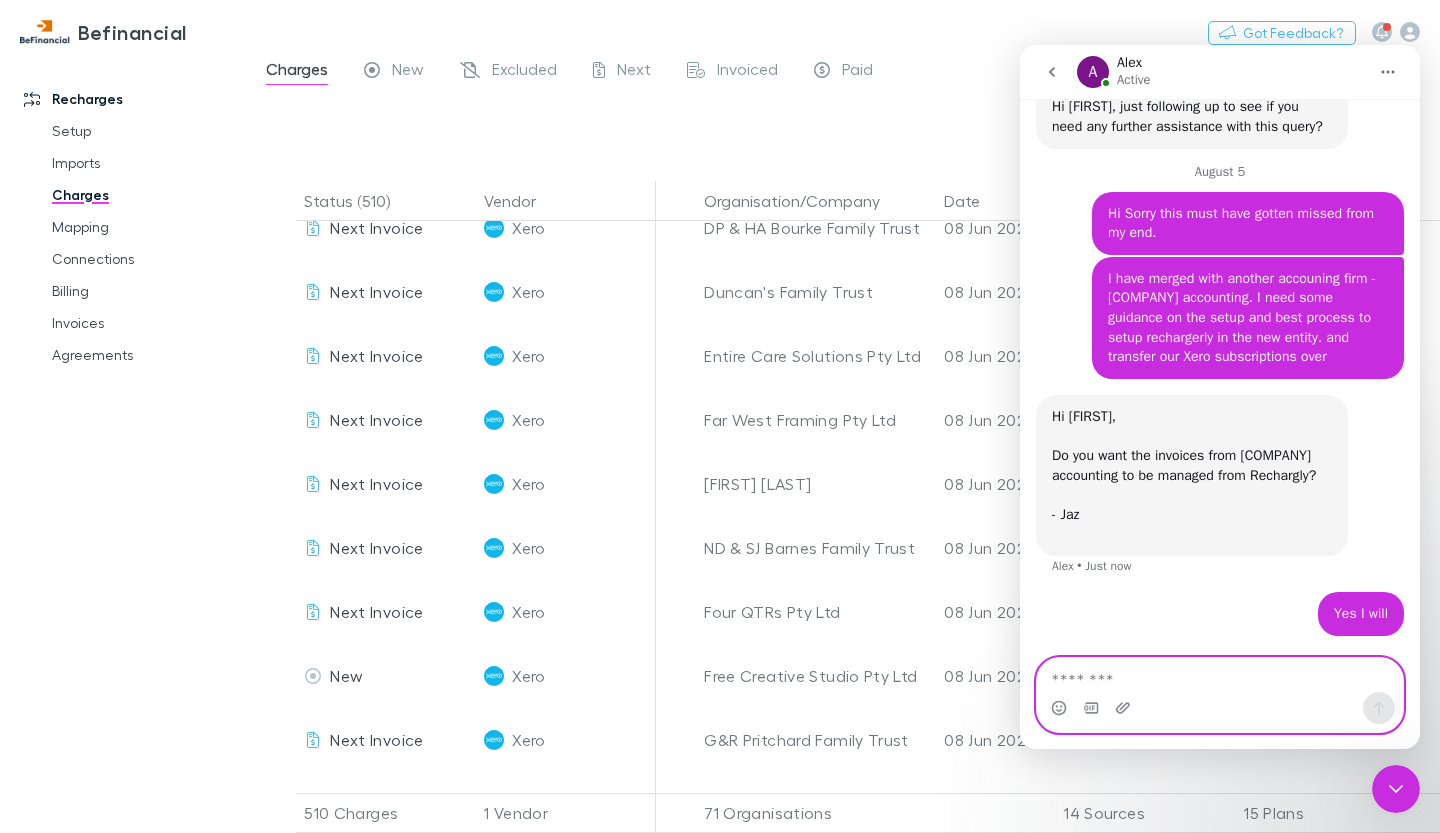 click at bounding box center [1220, 675] 